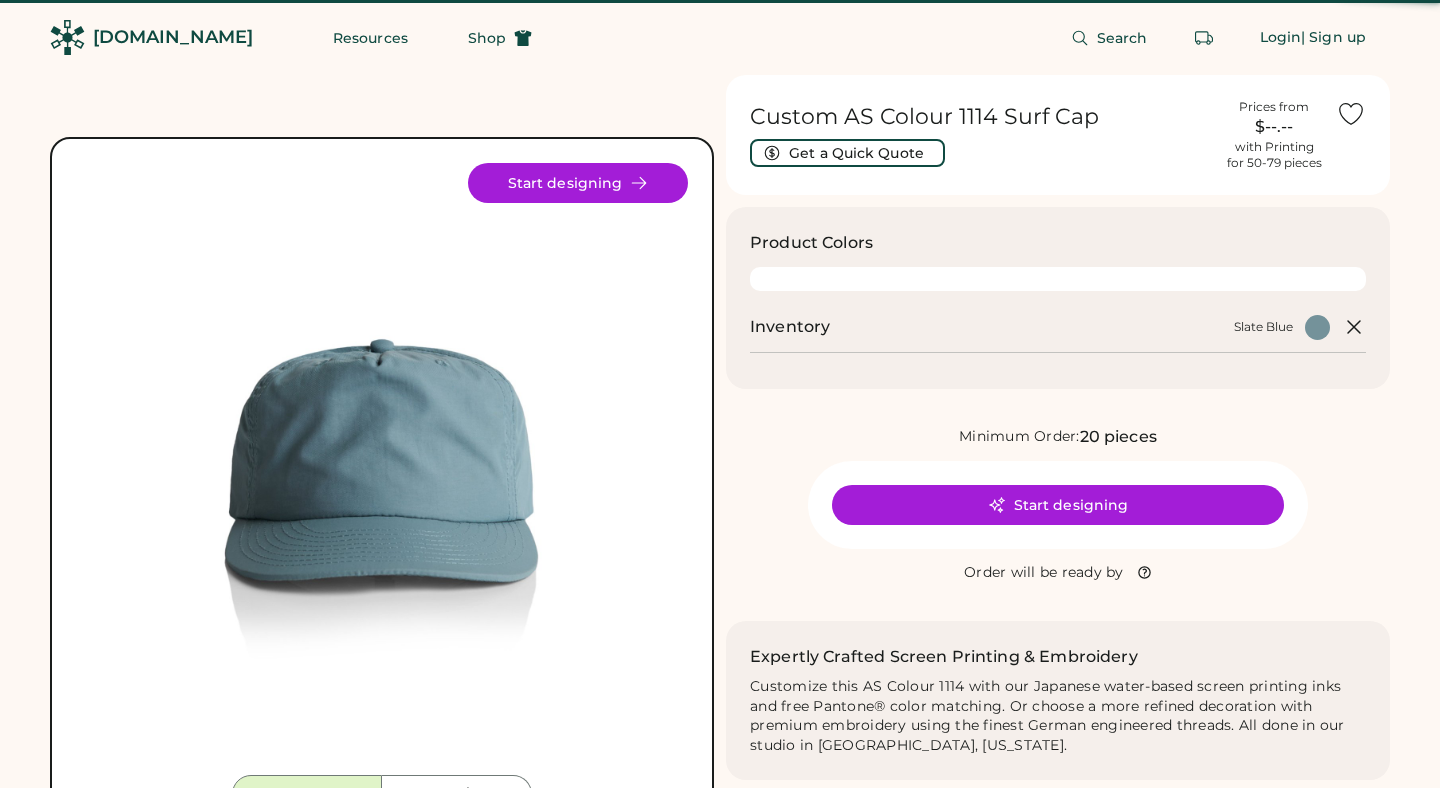 scroll, scrollTop: 0, scrollLeft: 0, axis: both 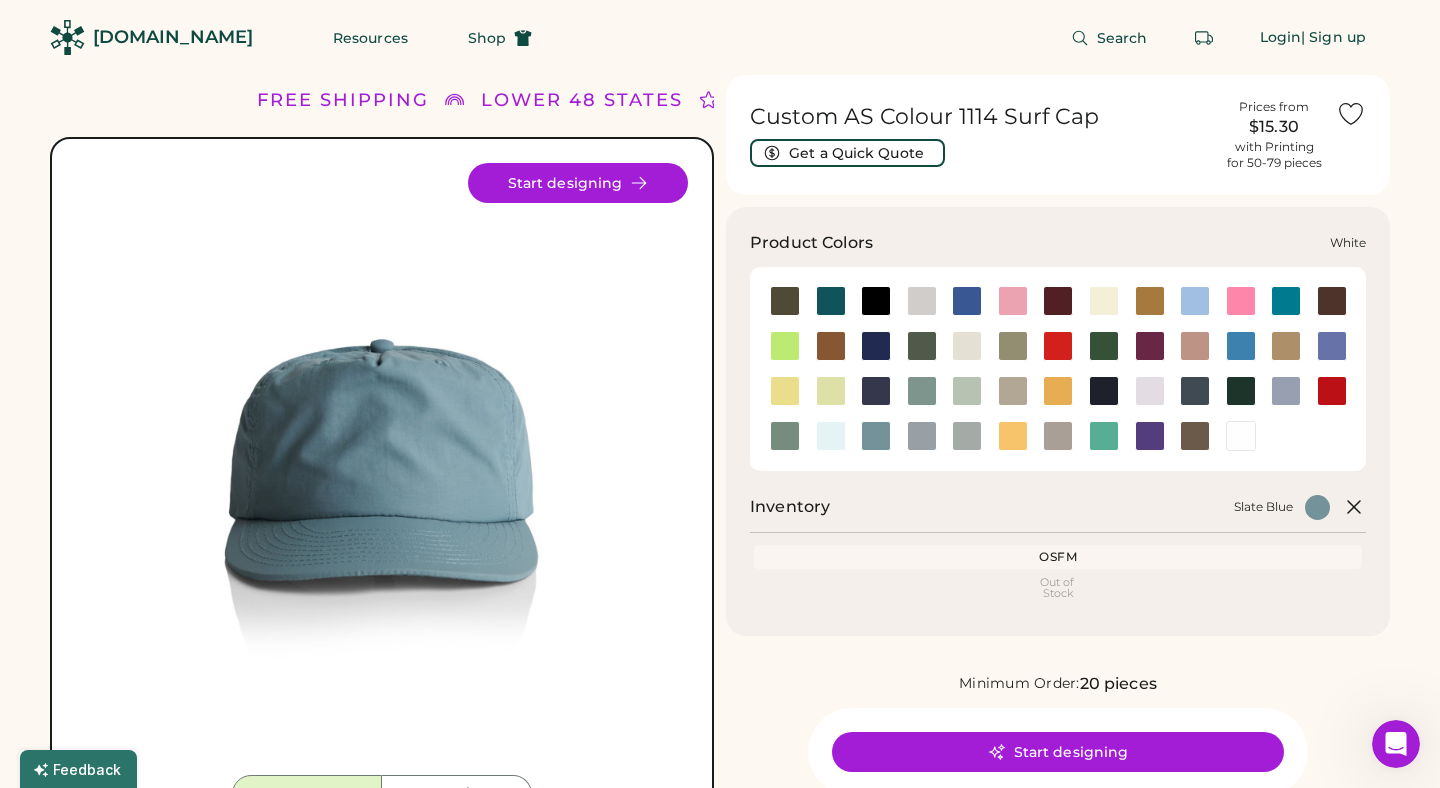 click at bounding box center [1241, 436] 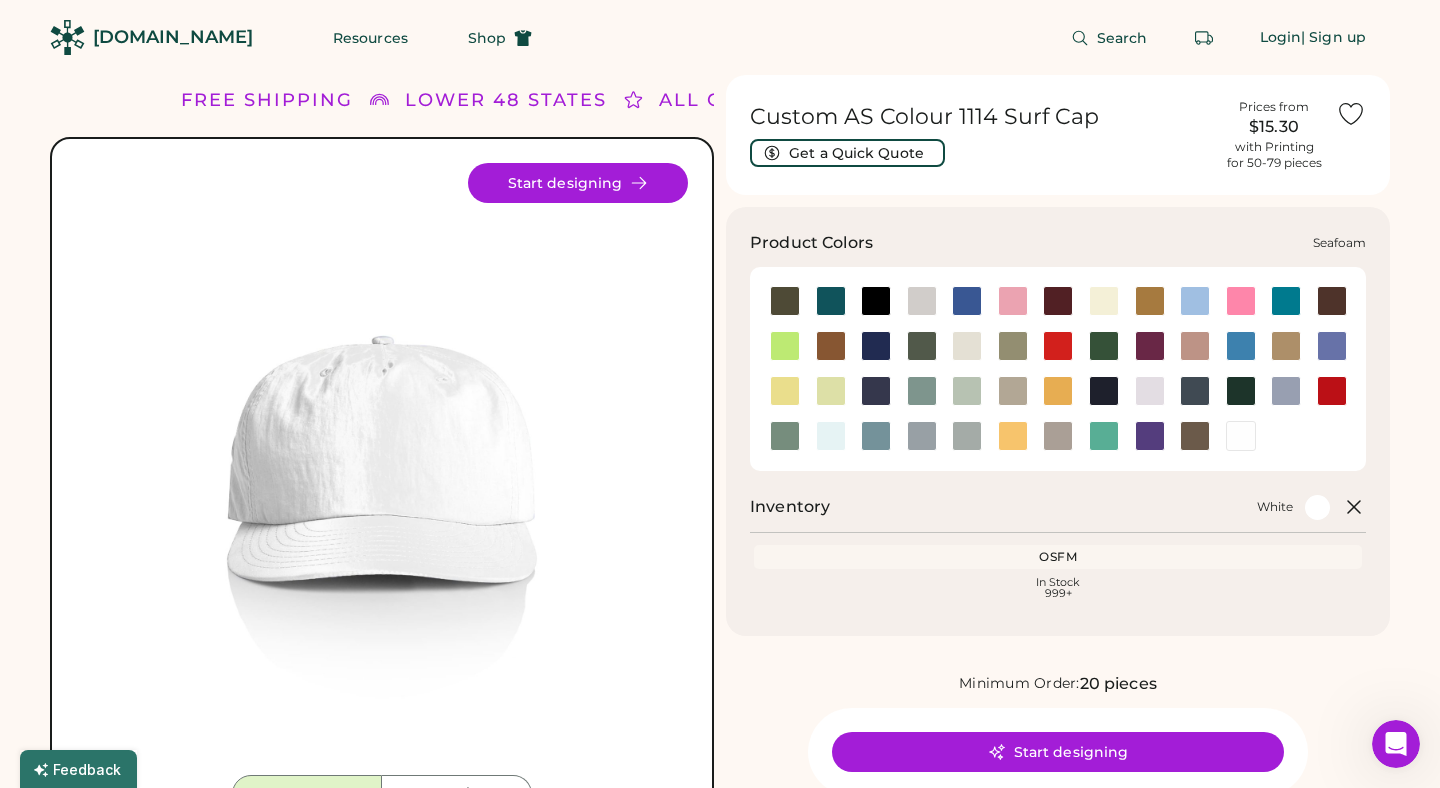 click at bounding box center [831, 436] 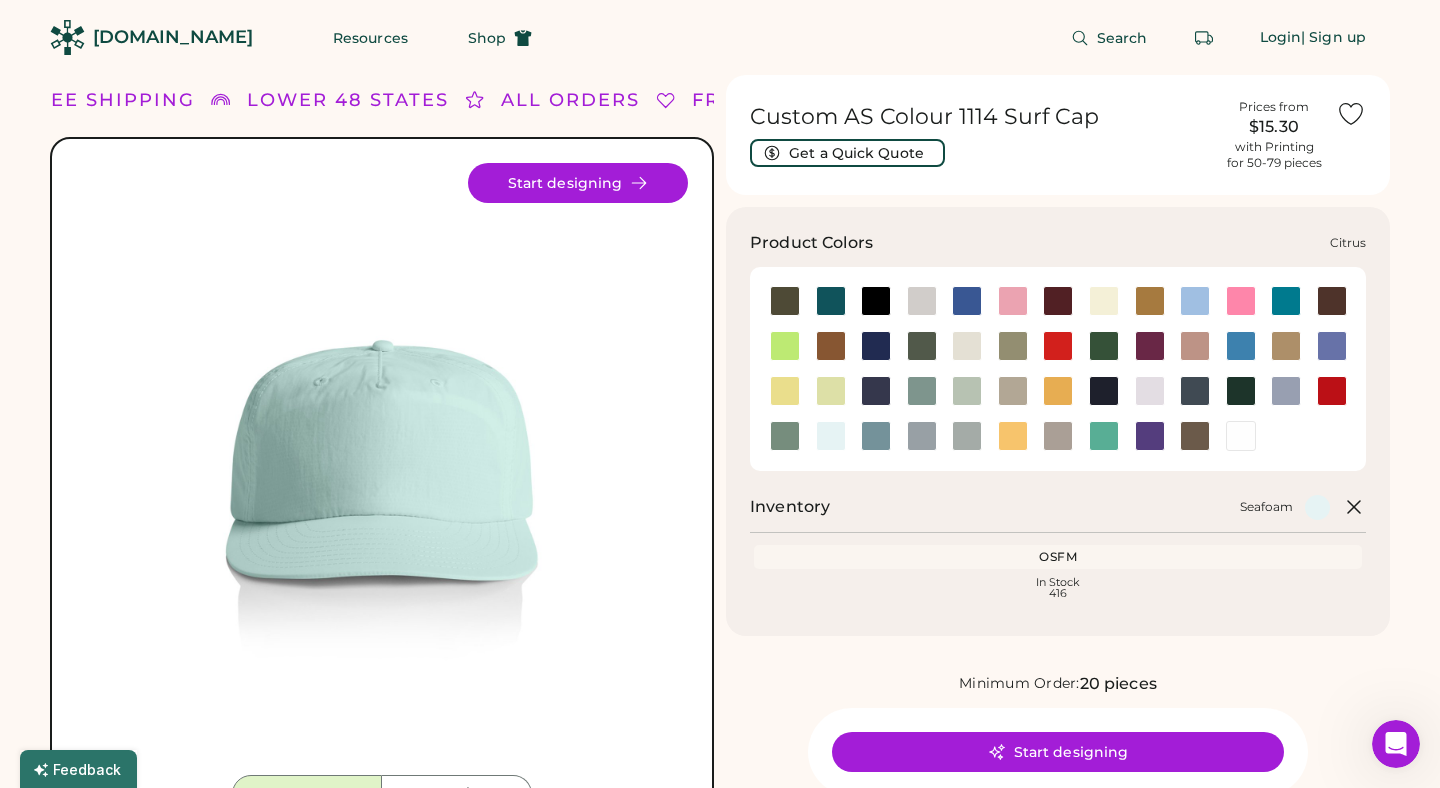click at bounding box center (785, 346) 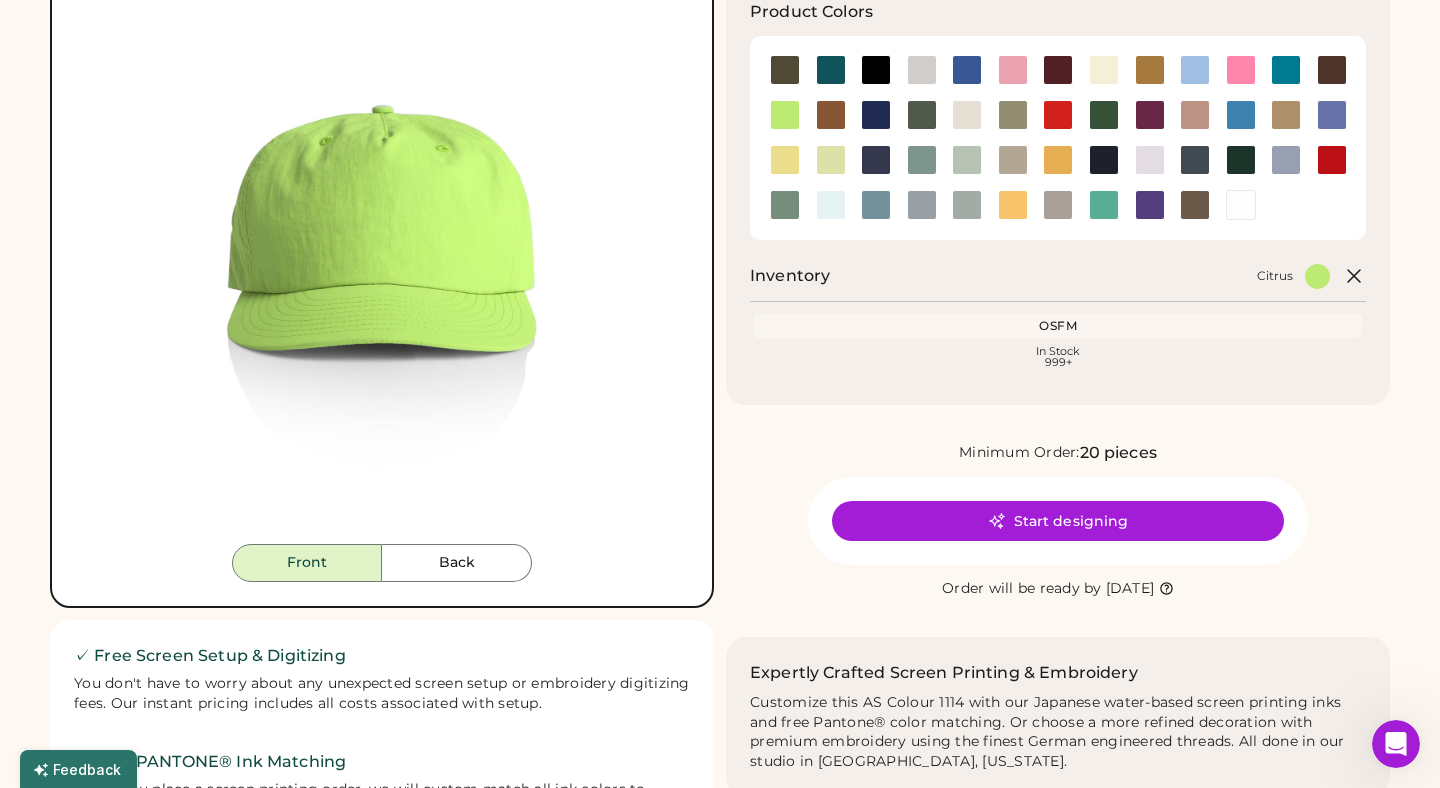 scroll, scrollTop: 215, scrollLeft: 0, axis: vertical 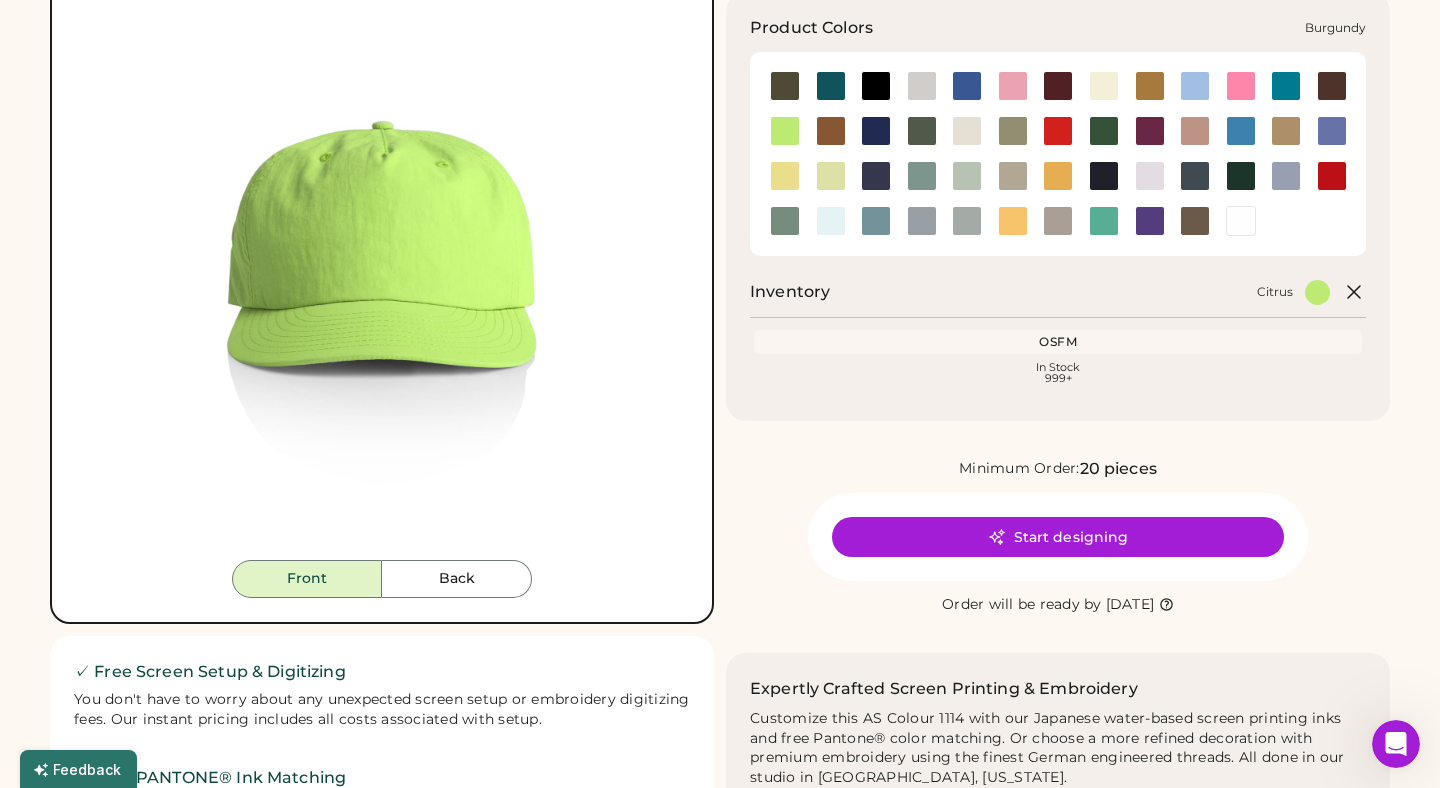 click at bounding box center (1058, 86) 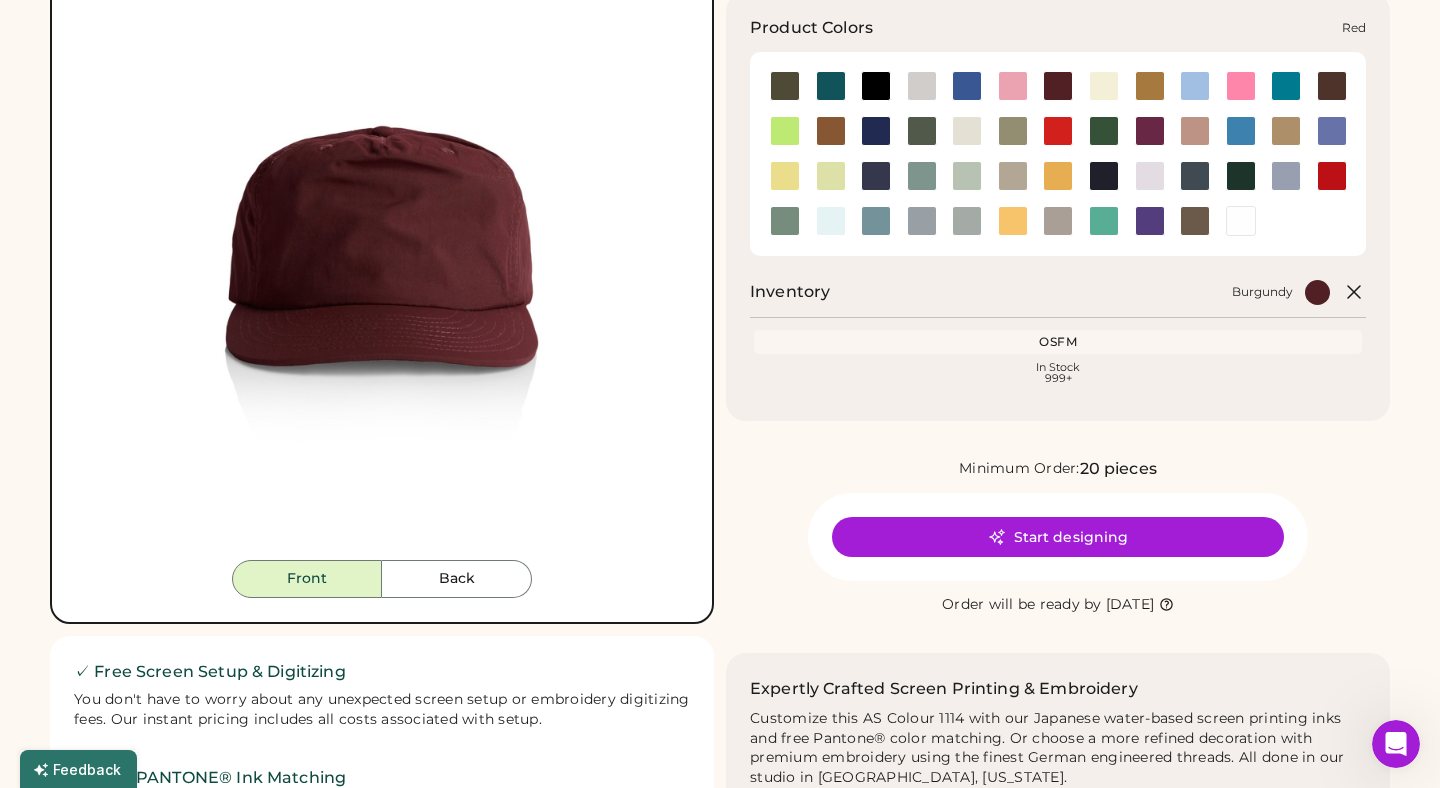 click at bounding box center (1332, 176) 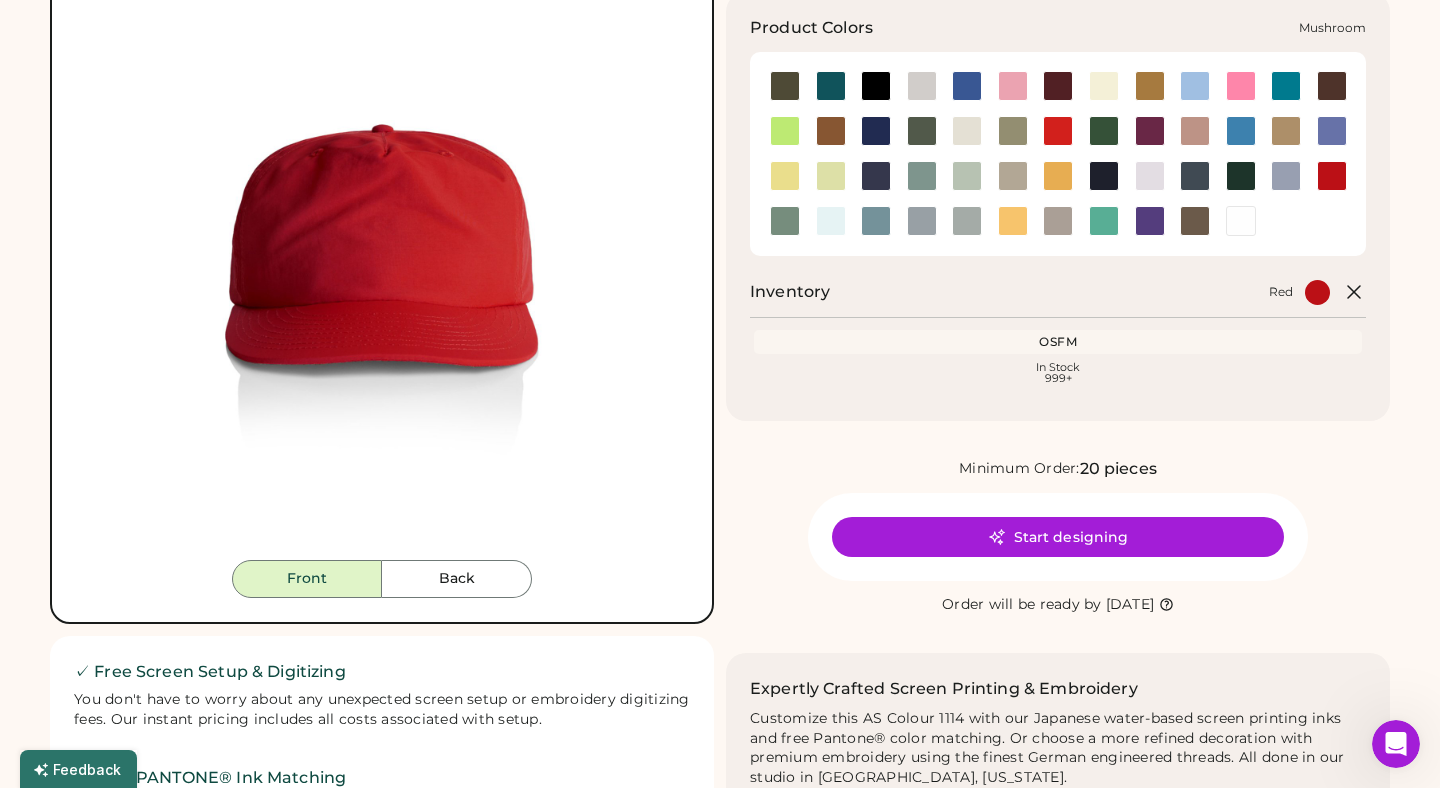 click at bounding box center (1013, 176) 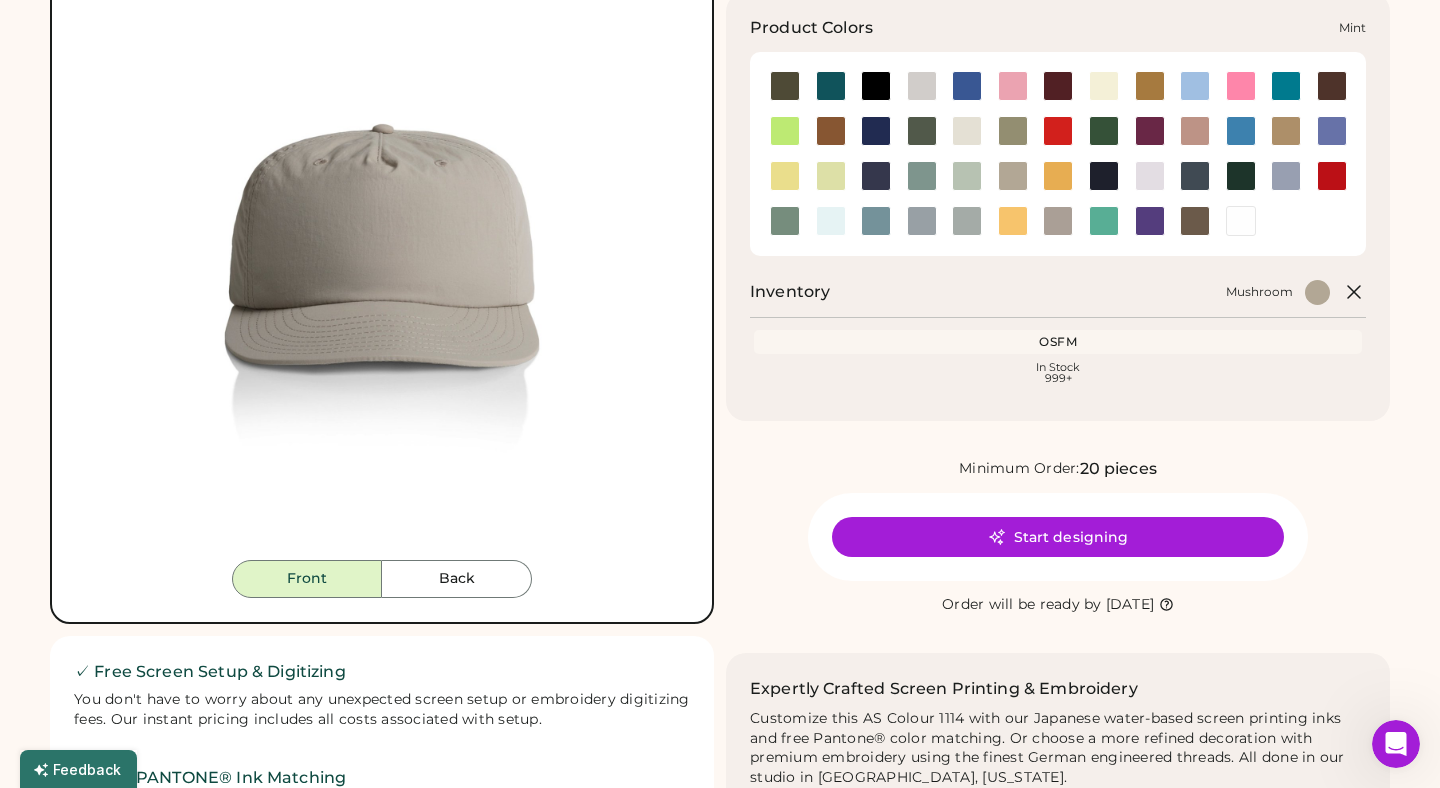 click at bounding box center [967, 176] 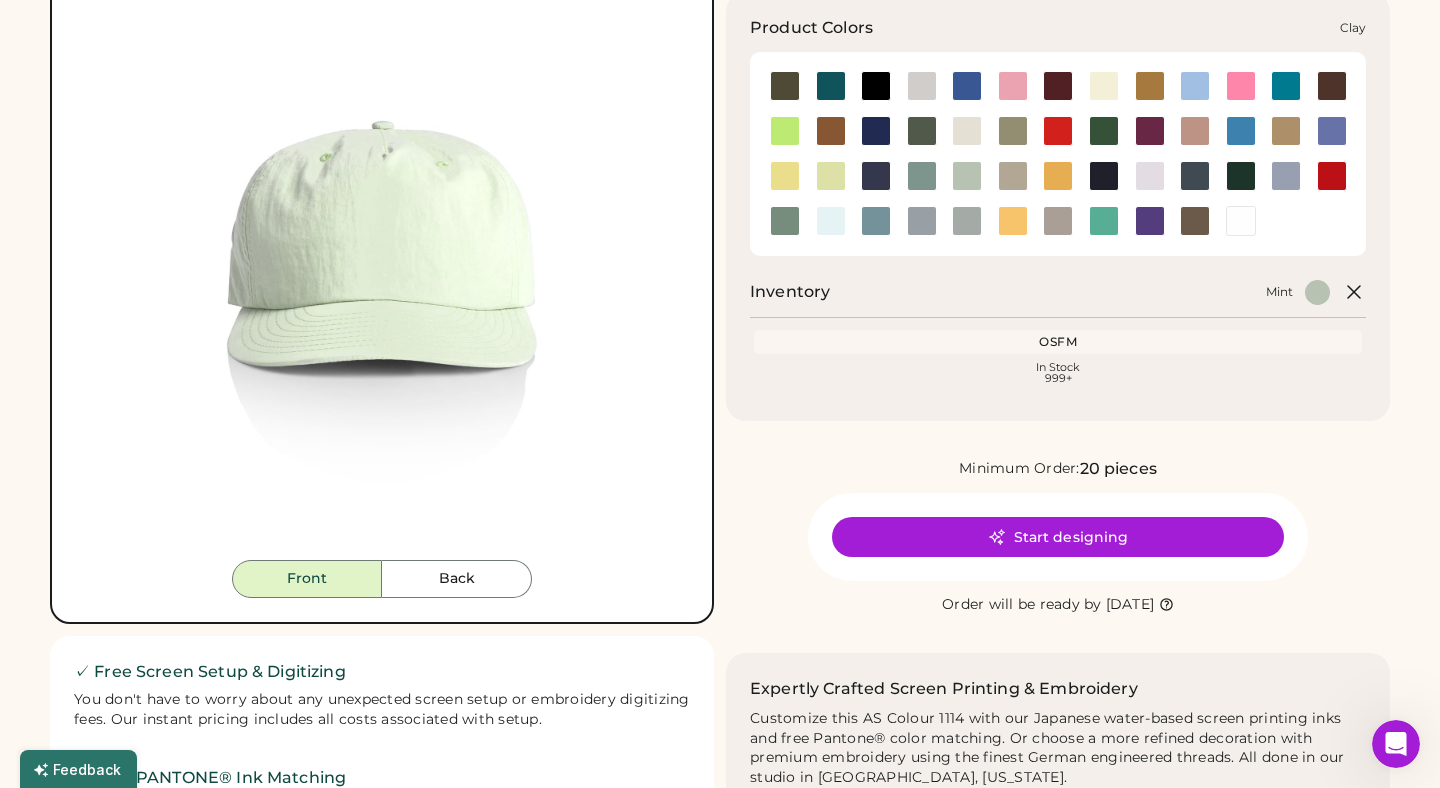 click at bounding box center (831, 131) 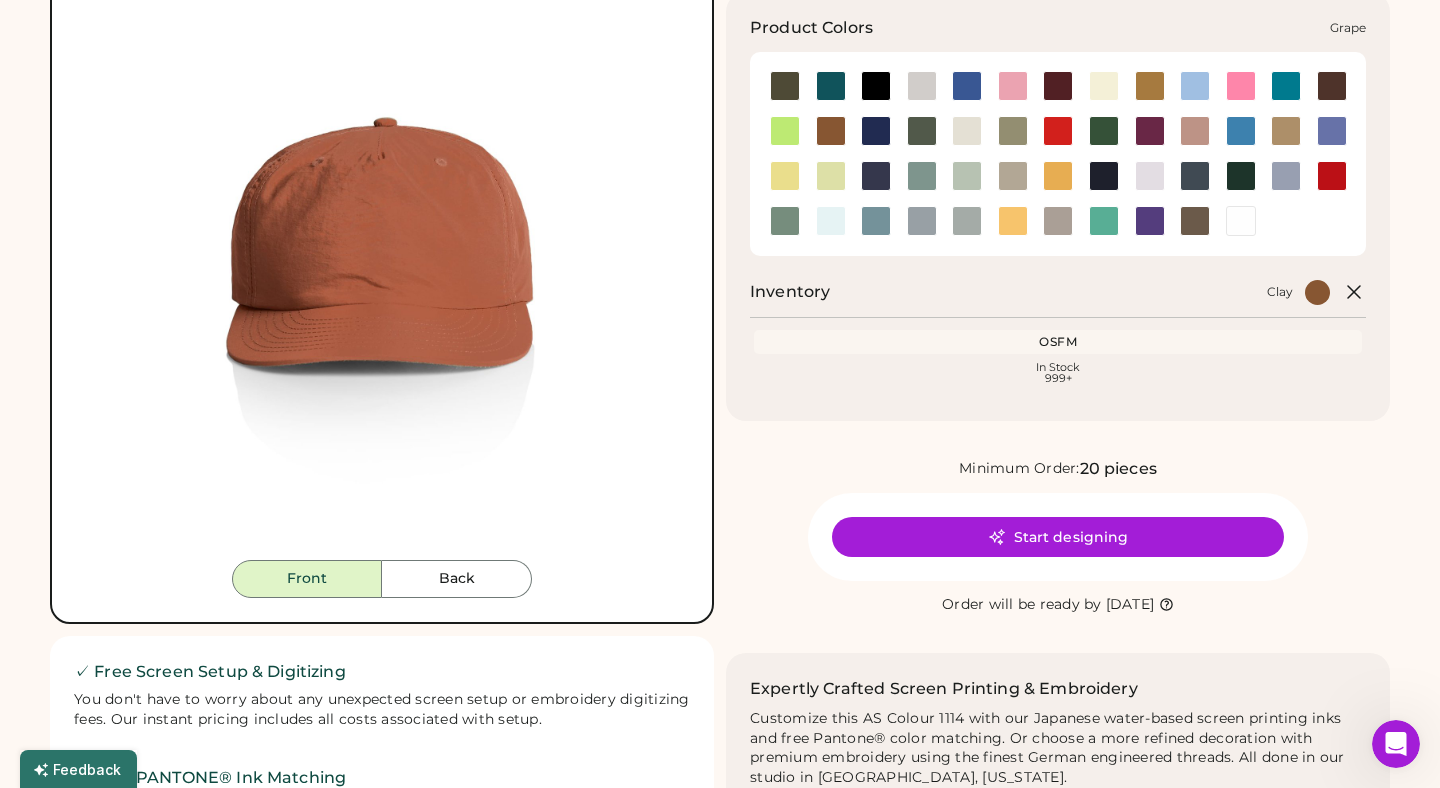 click at bounding box center (1150, 131) 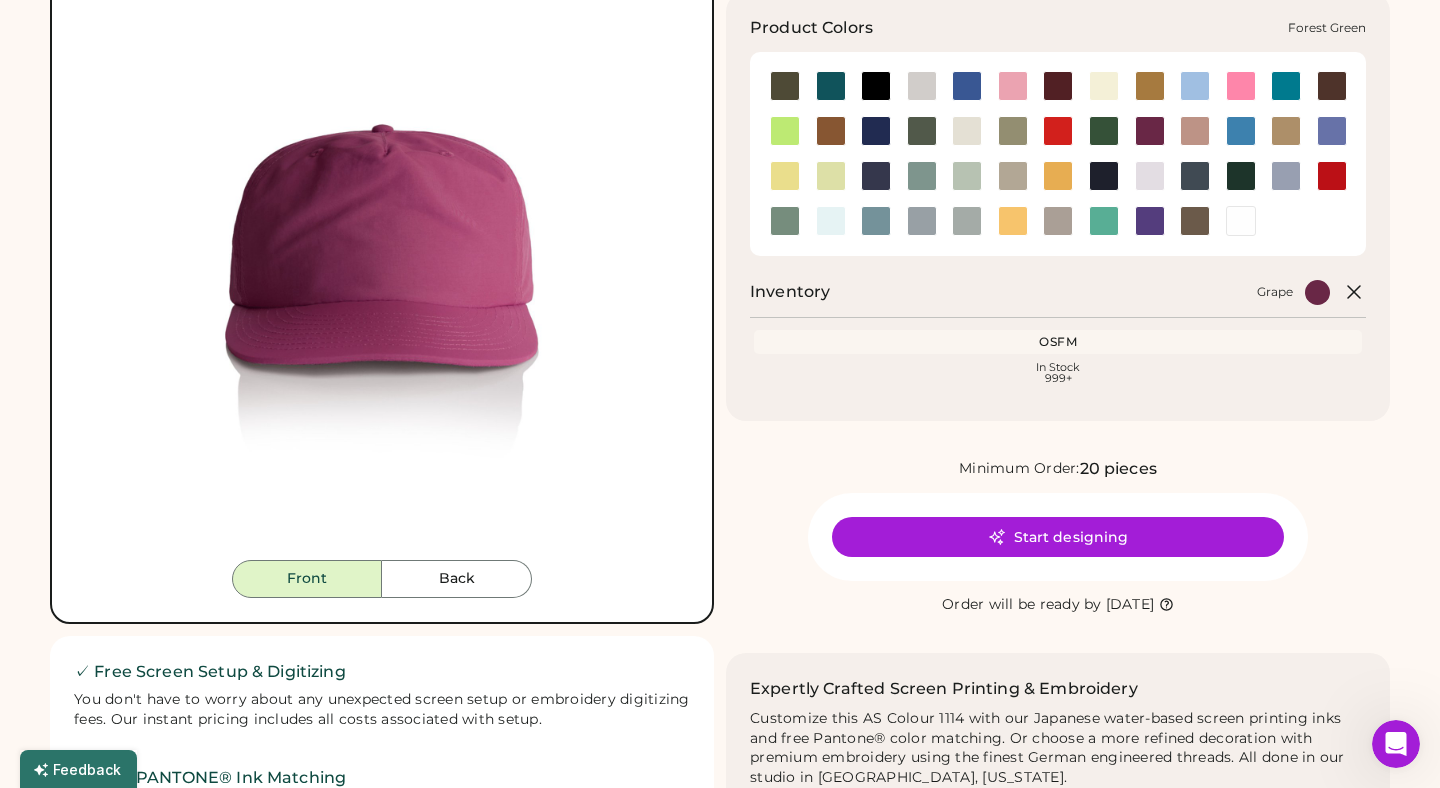click at bounding box center (1104, 131) 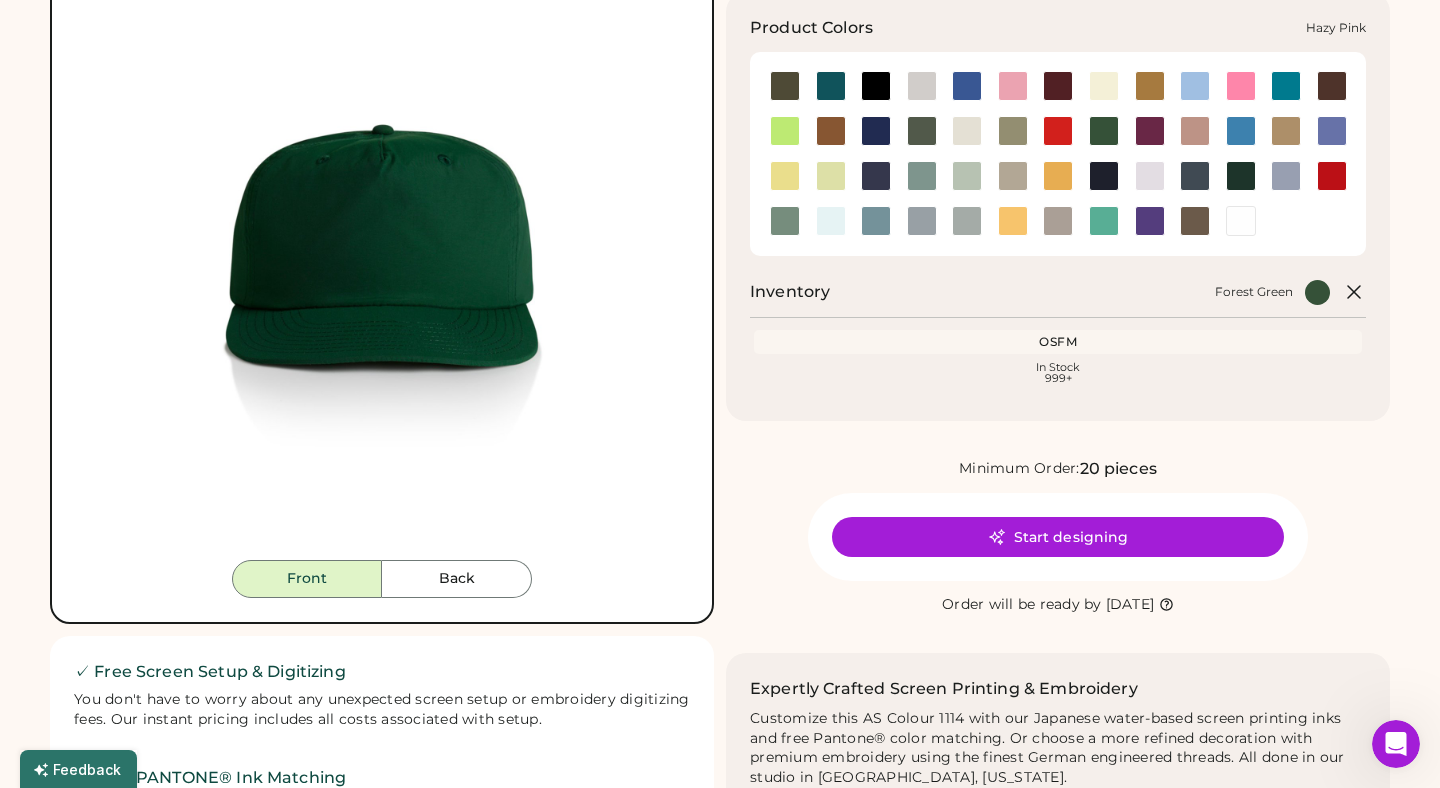 click at bounding box center [1195, 131] 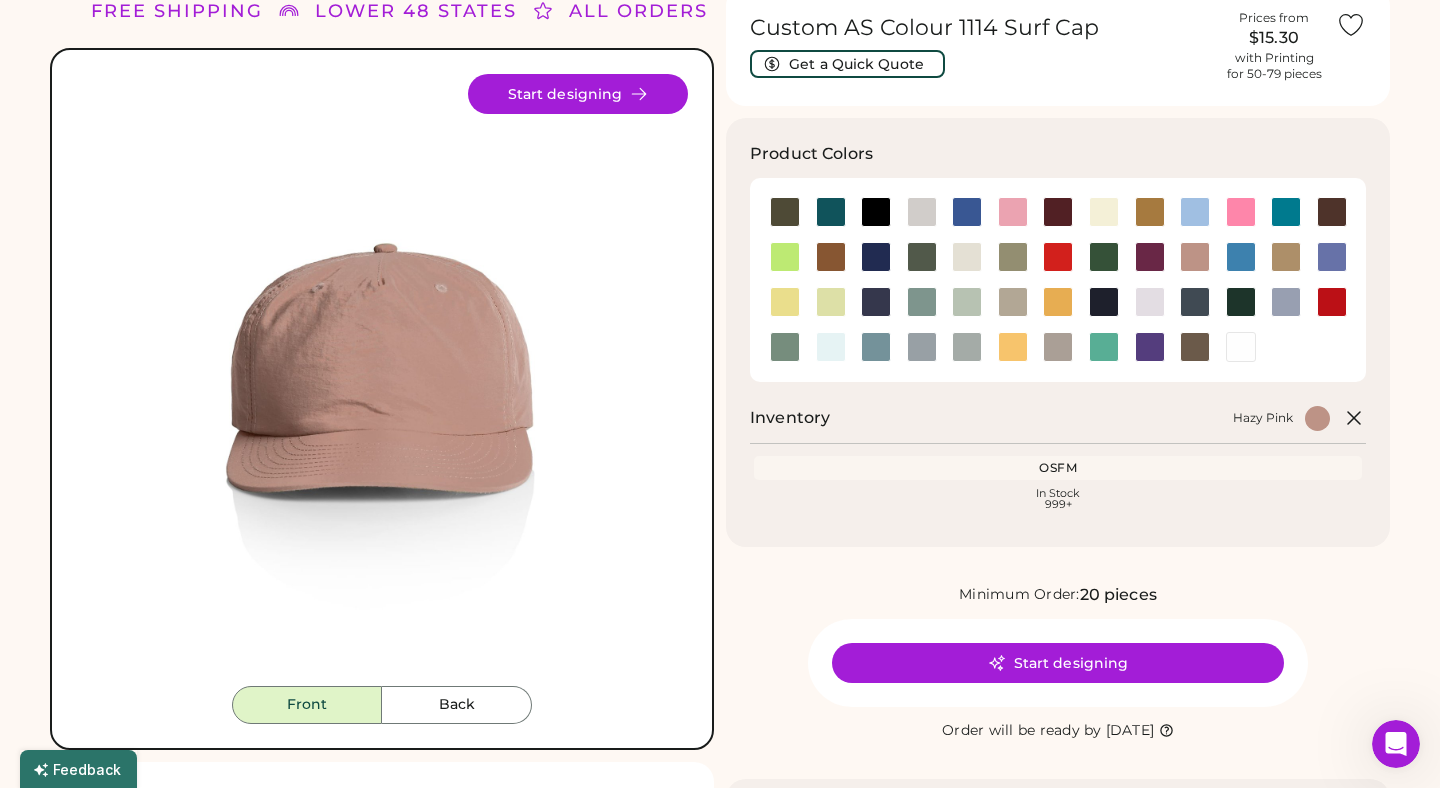 scroll, scrollTop: 0, scrollLeft: 0, axis: both 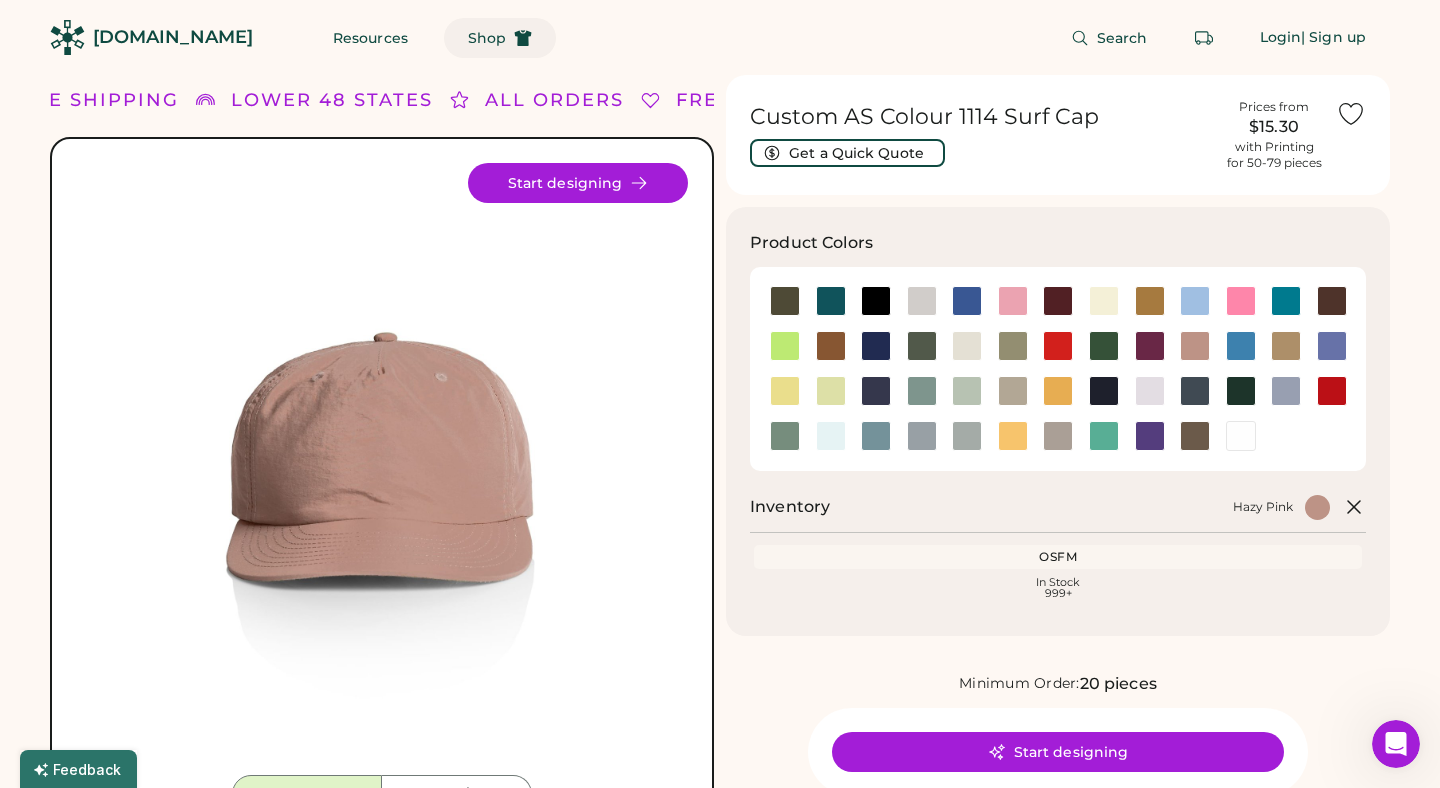 click on "Shop" at bounding box center (487, 38) 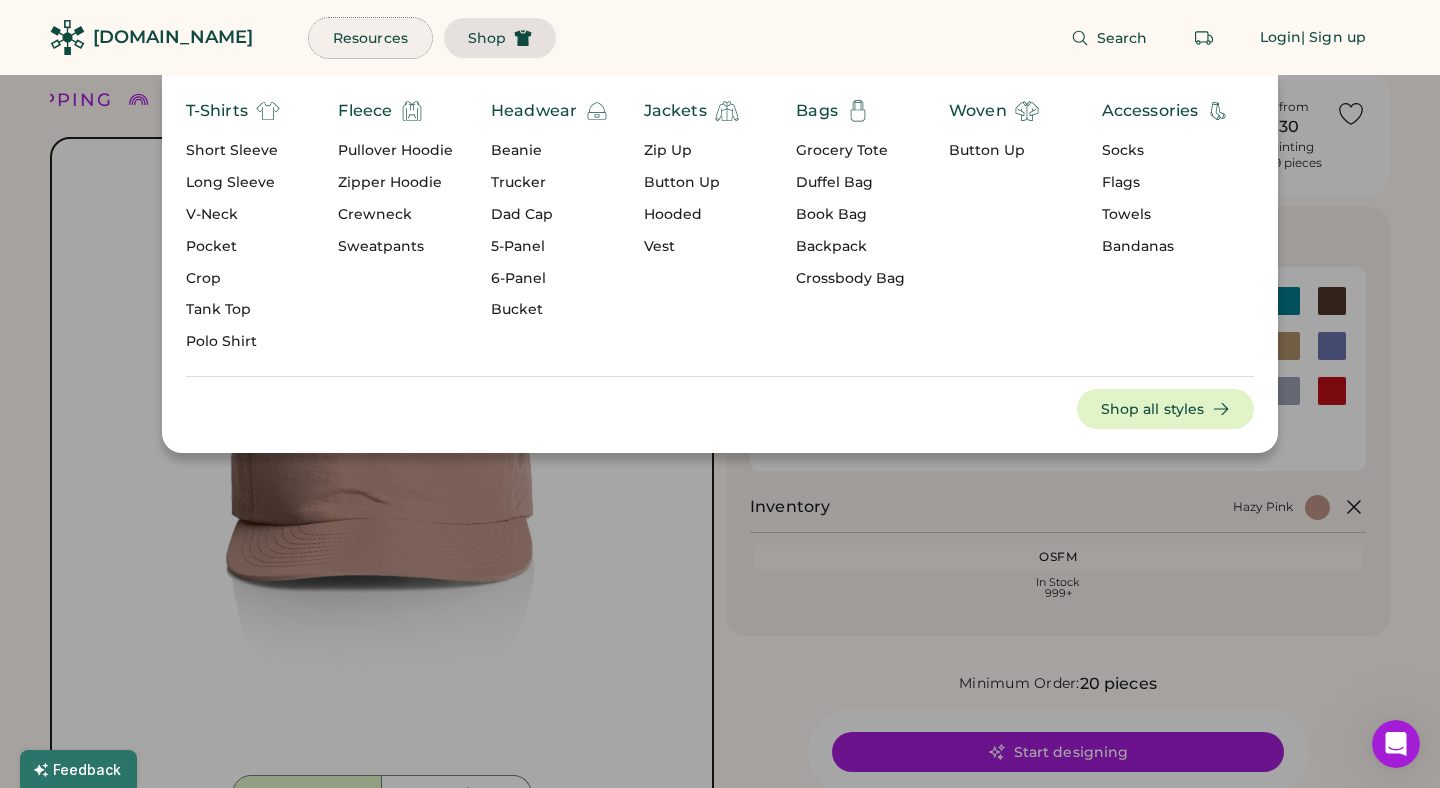 click on "Resources" at bounding box center (370, 38) 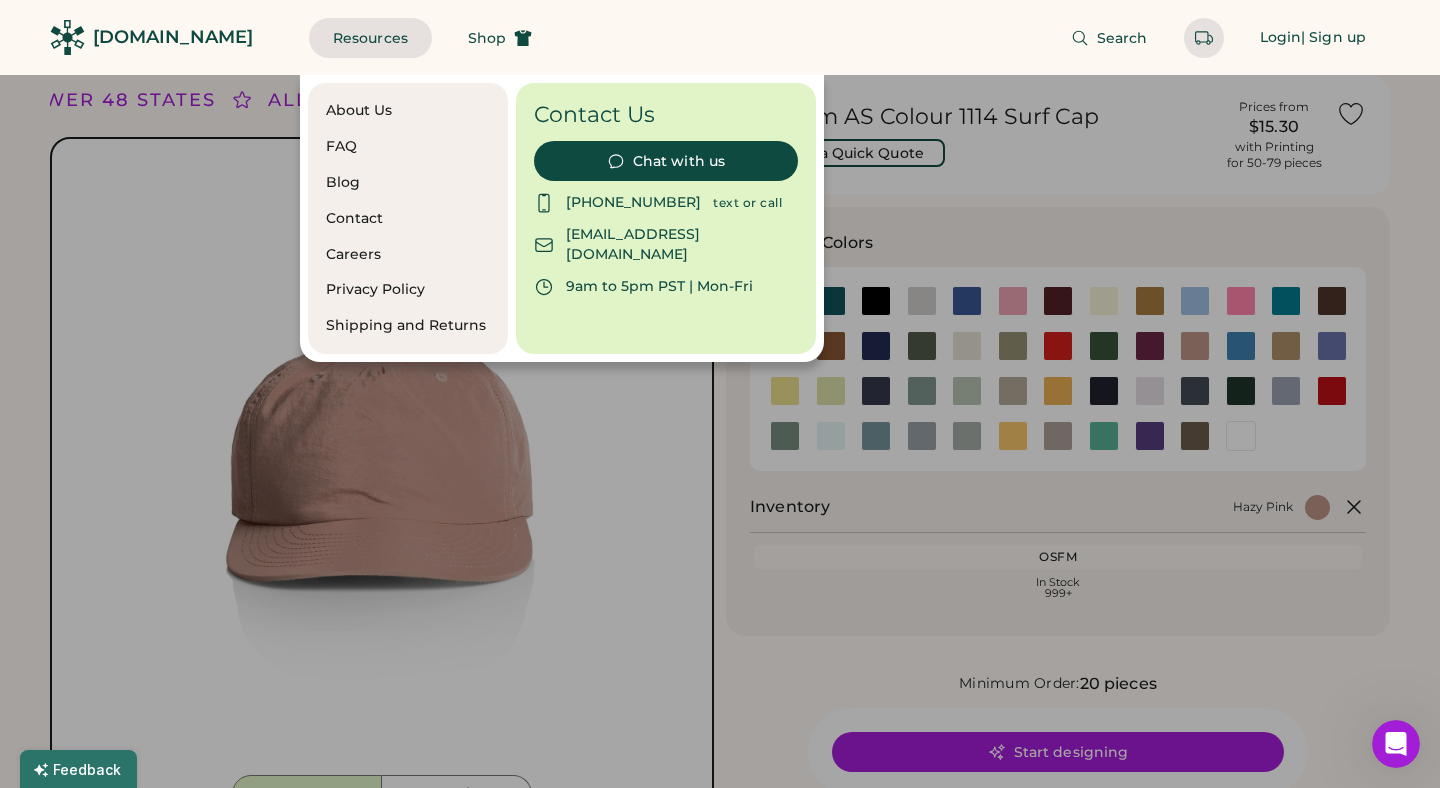 click on "About Us FAQ Blog Contact Careers Privacy Policy Shipping and Returns Contact Us    Chat with us    888-299-3595 text or call    hello@rendered.co    9am to 5pm PST | Mon-Fri" 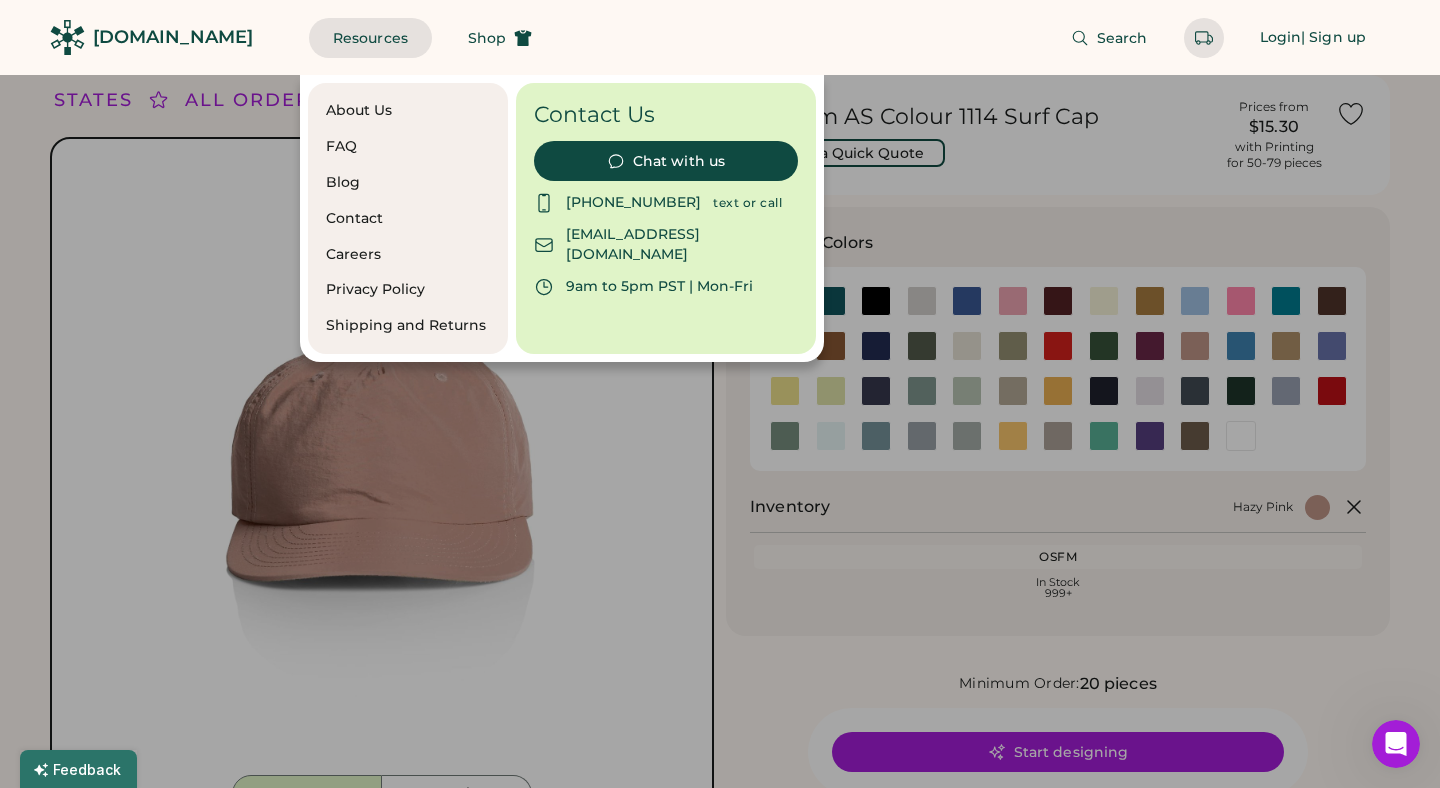 click on "About Us FAQ Blog Contact Careers Privacy Policy Shipping and Returns Contact Us    Chat with us    888-299-3595 text or call    hello@rendered.co    9am to 5pm PST | Mon-Fri" 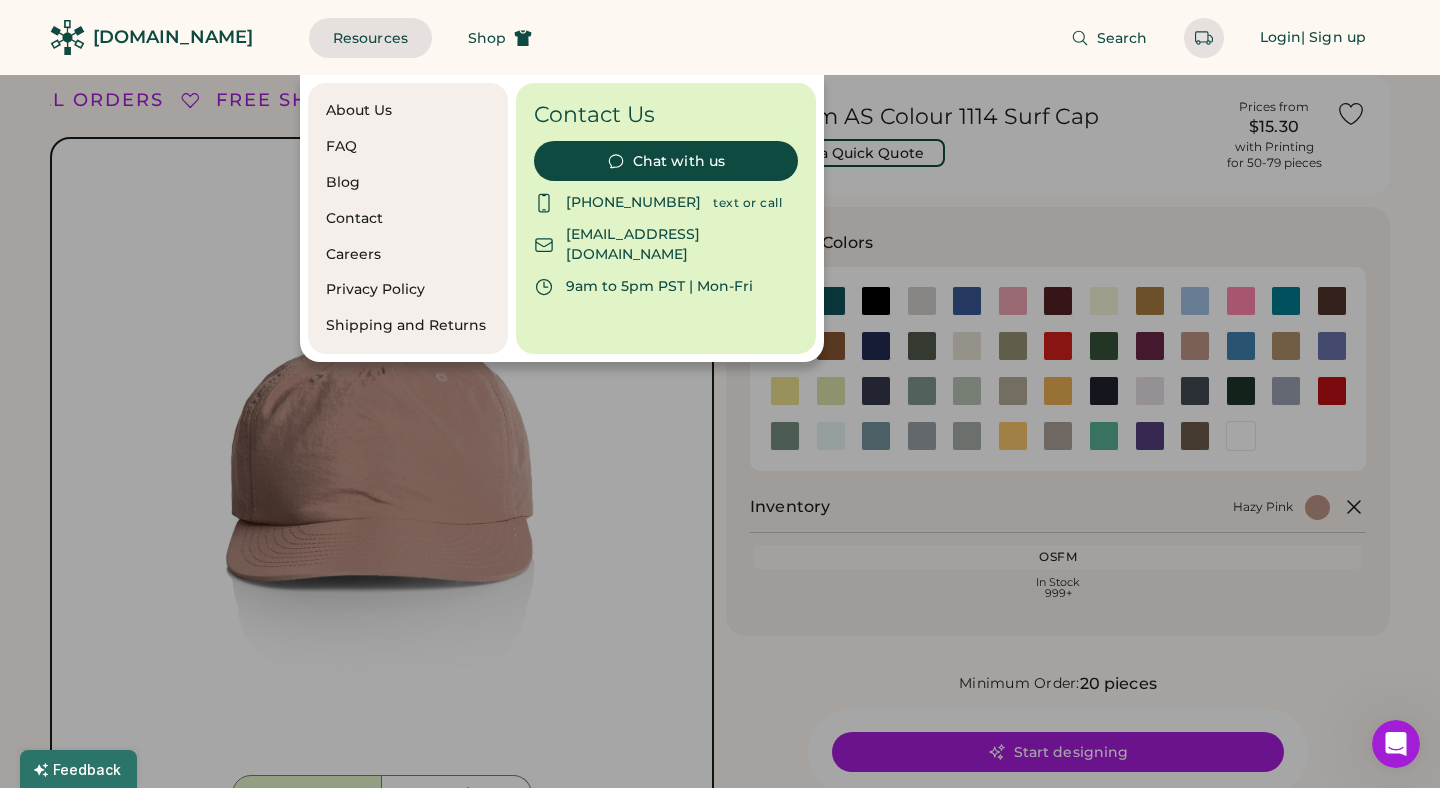 click on "About Us FAQ Blog Contact Careers Privacy Policy Shipping and Returns Contact Us    Chat with us    888-299-3595 text or call    hello@rendered.co    9am to 5pm PST | Mon-Fri" 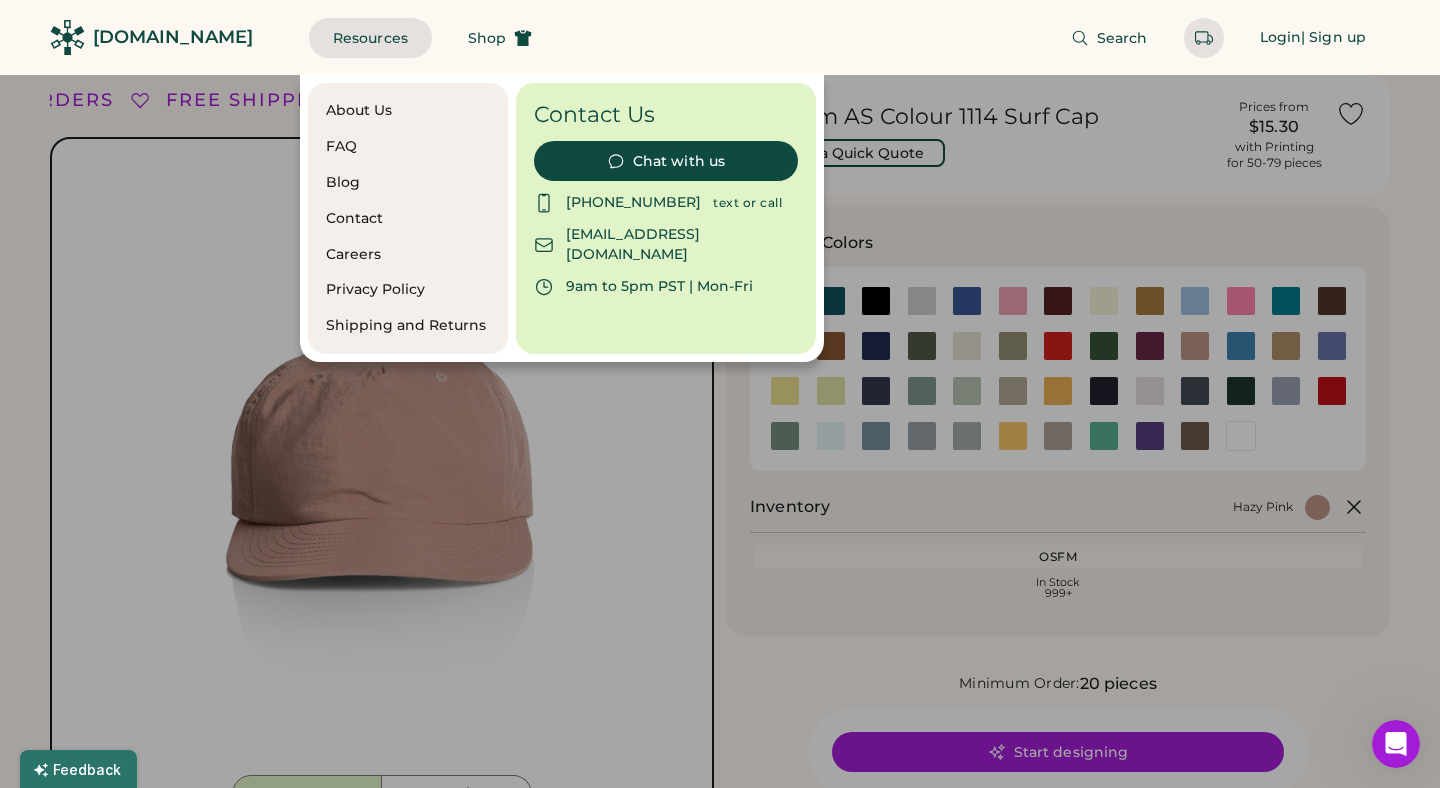 click on "About Us FAQ Blog Contact Careers Privacy Policy Shipping and Returns Contact Us    Chat with us    888-299-3595 text or call    hello@rendered.co    9am to 5pm PST | Mon-Fri" 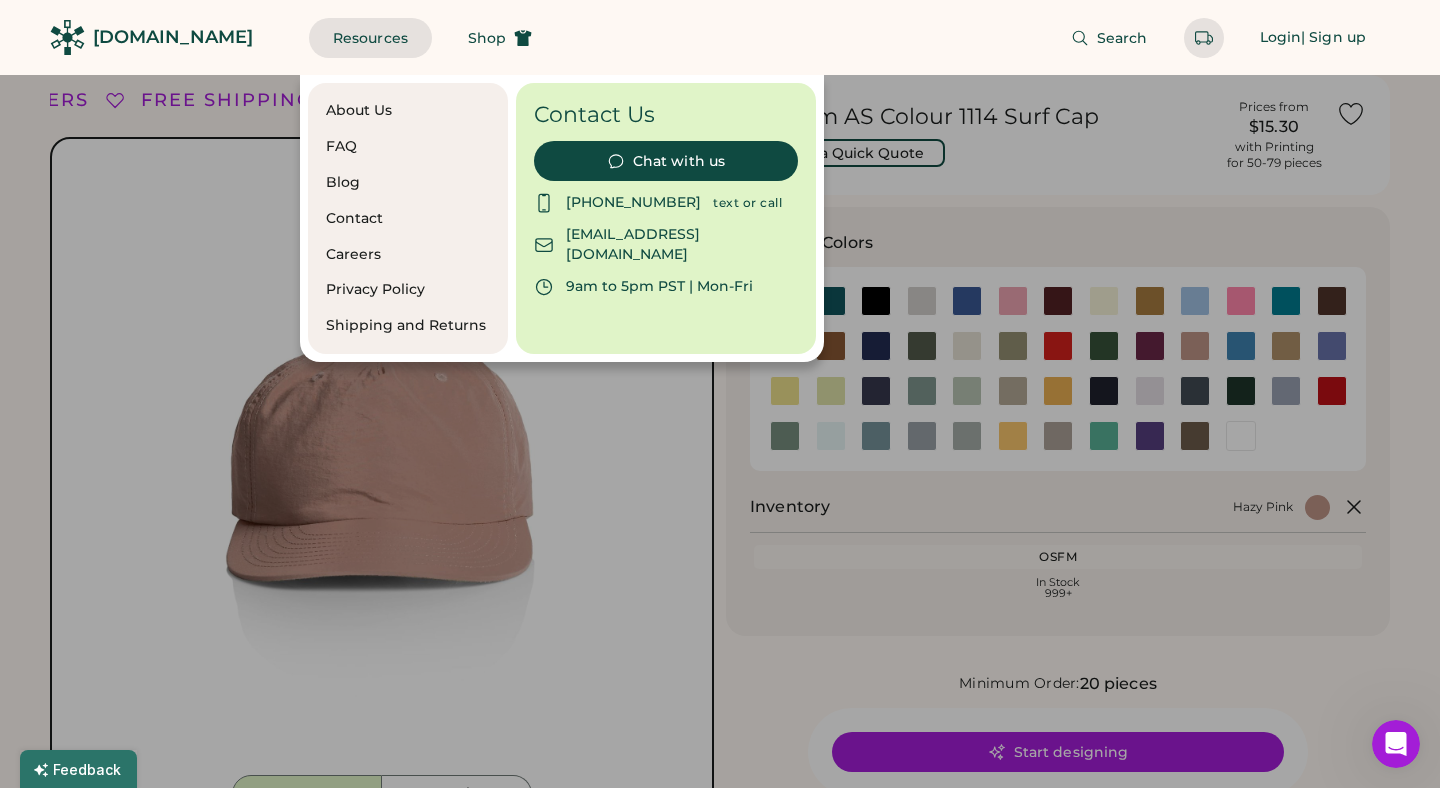 click on "Contact Us    Chat with us    888-299-3595 text or call    hello@rendered.co    9am to 5pm PST | Mon-Fri" at bounding box center (666, 218) 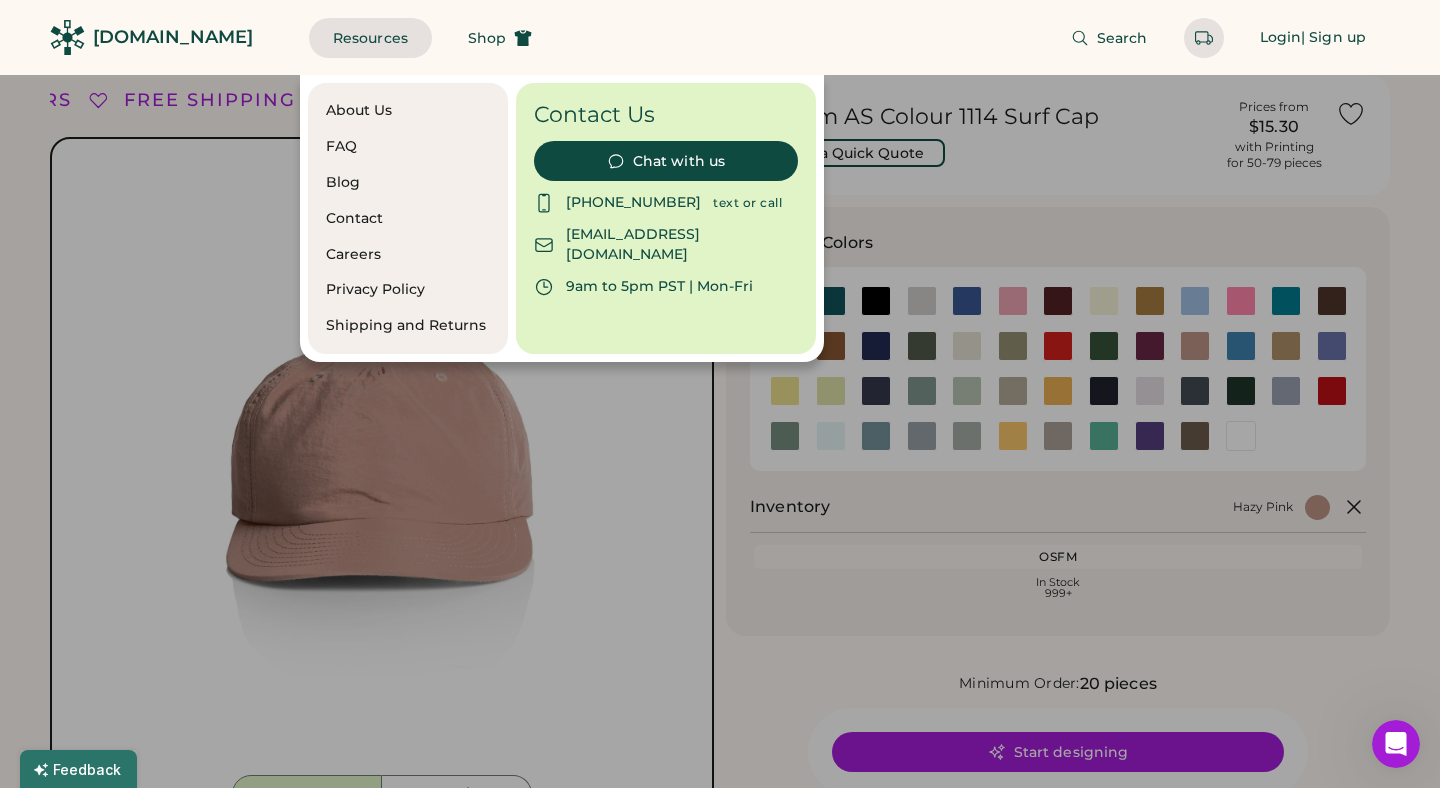 click at bounding box center [720, 394] 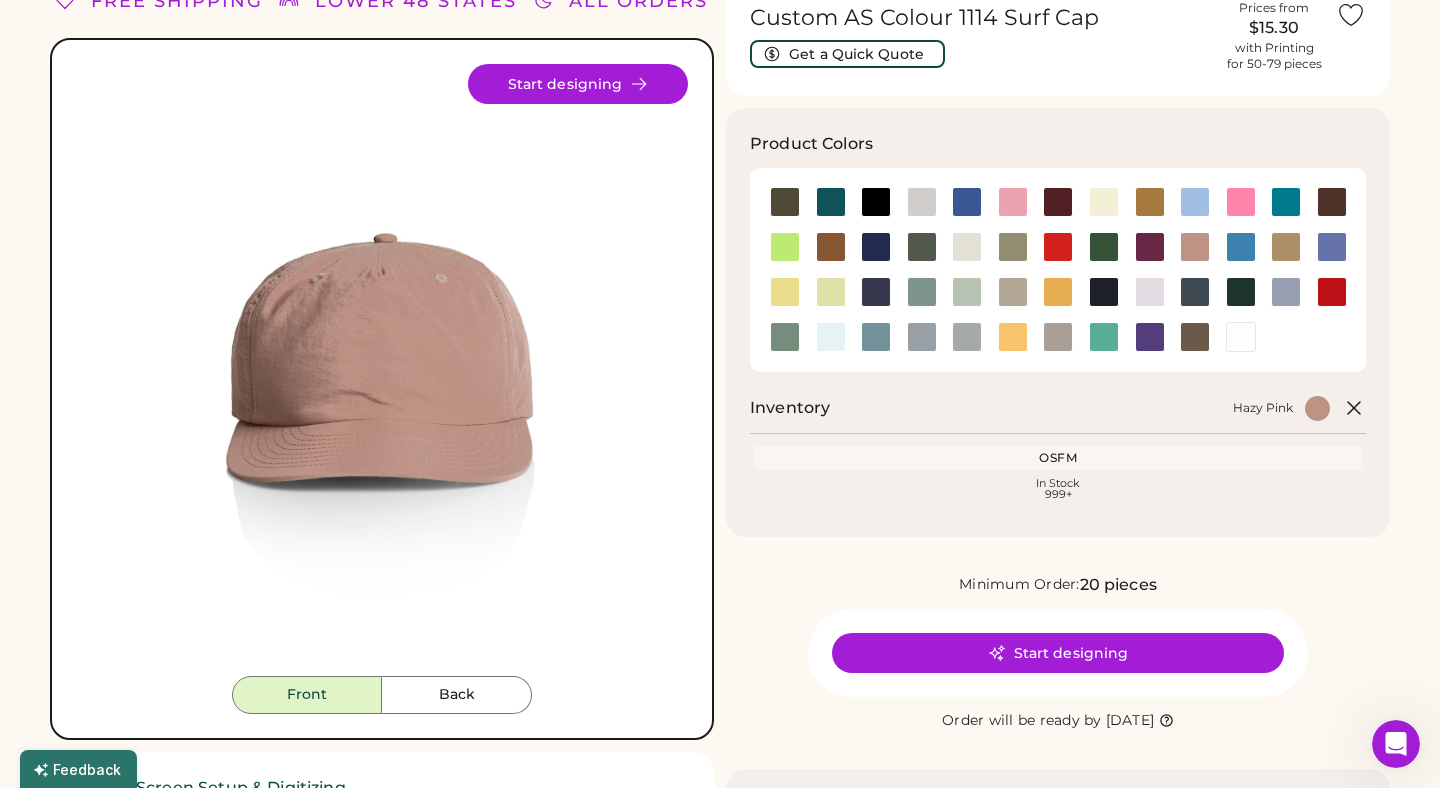 scroll, scrollTop: 174, scrollLeft: 0, axis: vertical 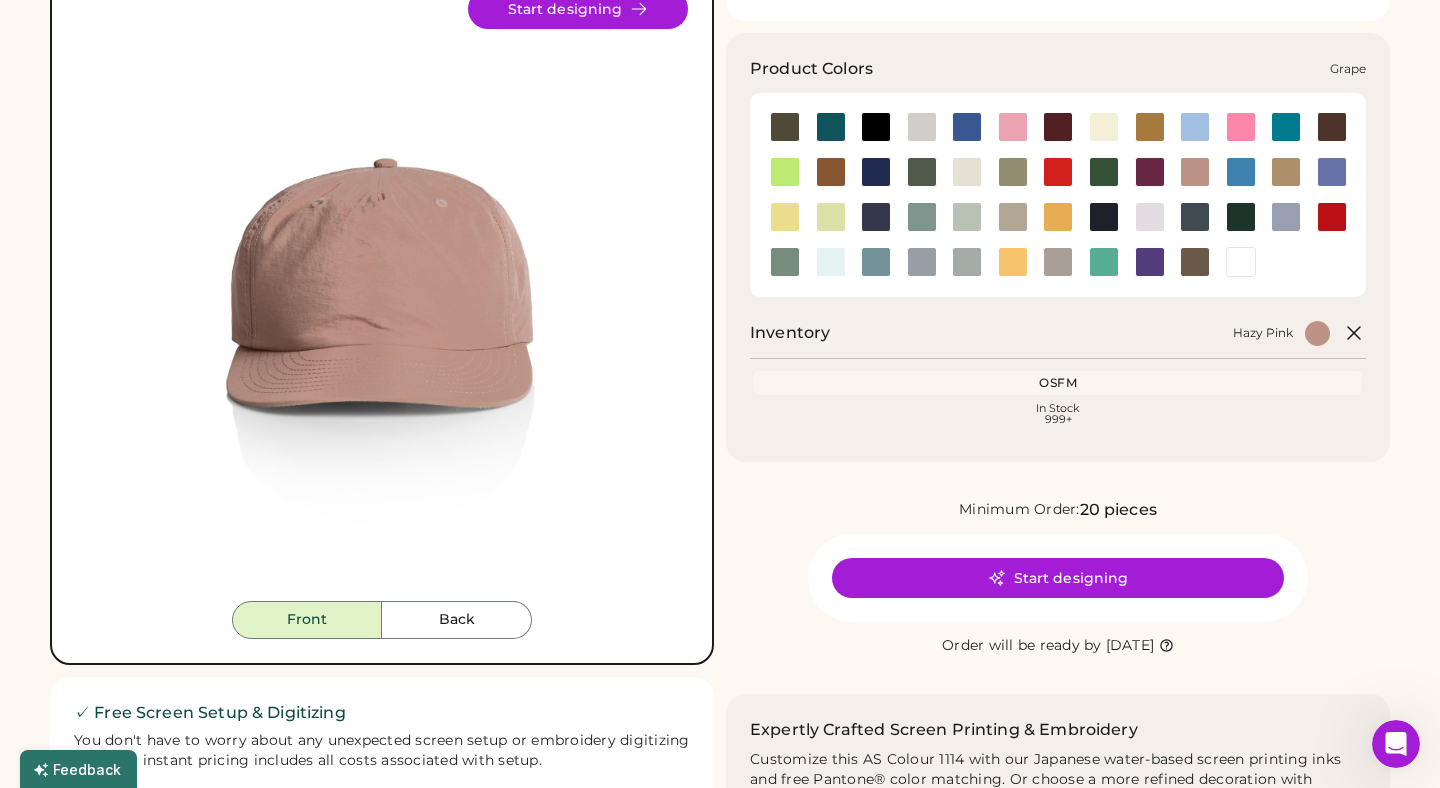 click at bounding box center [1150, 172] 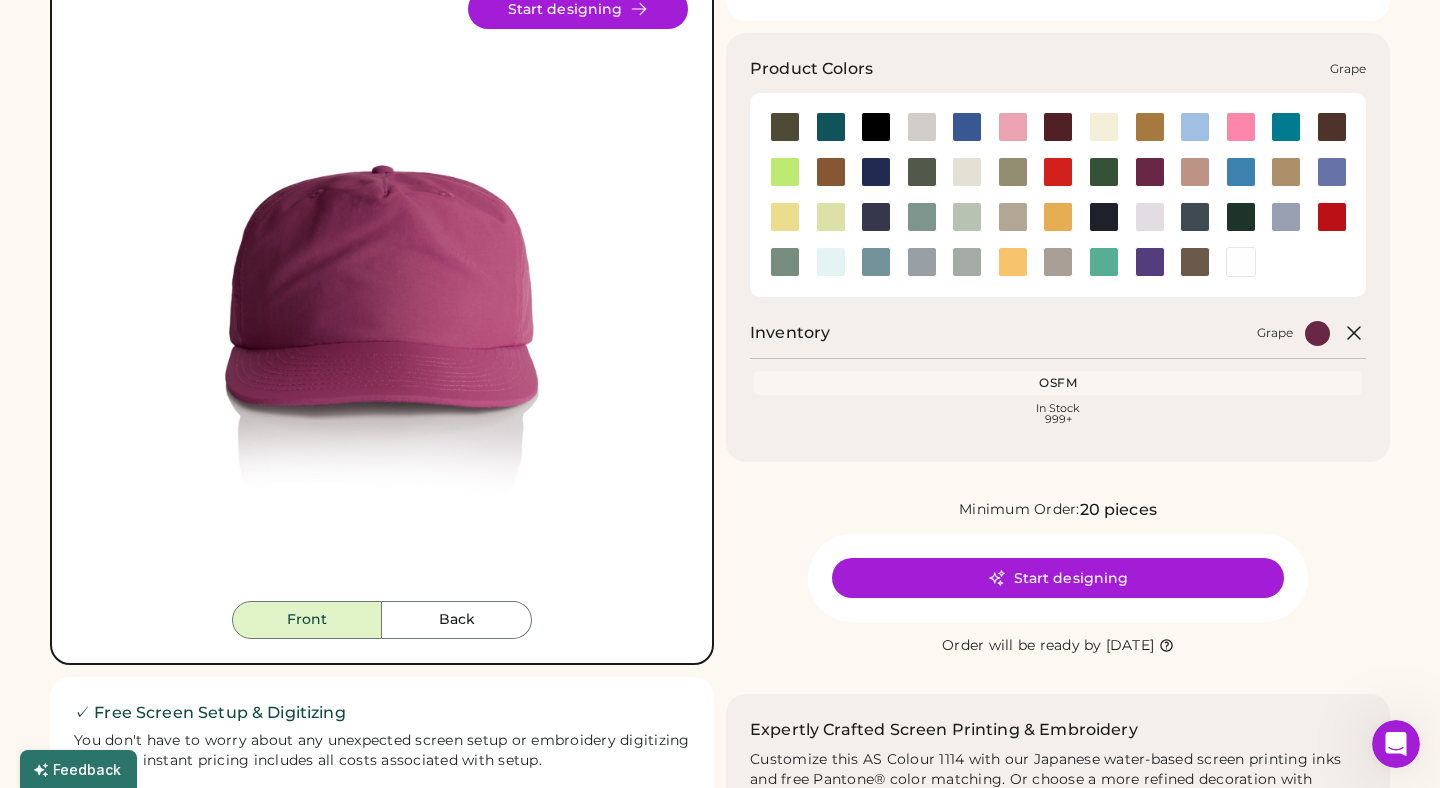 click at bounding box center (1150, 172) 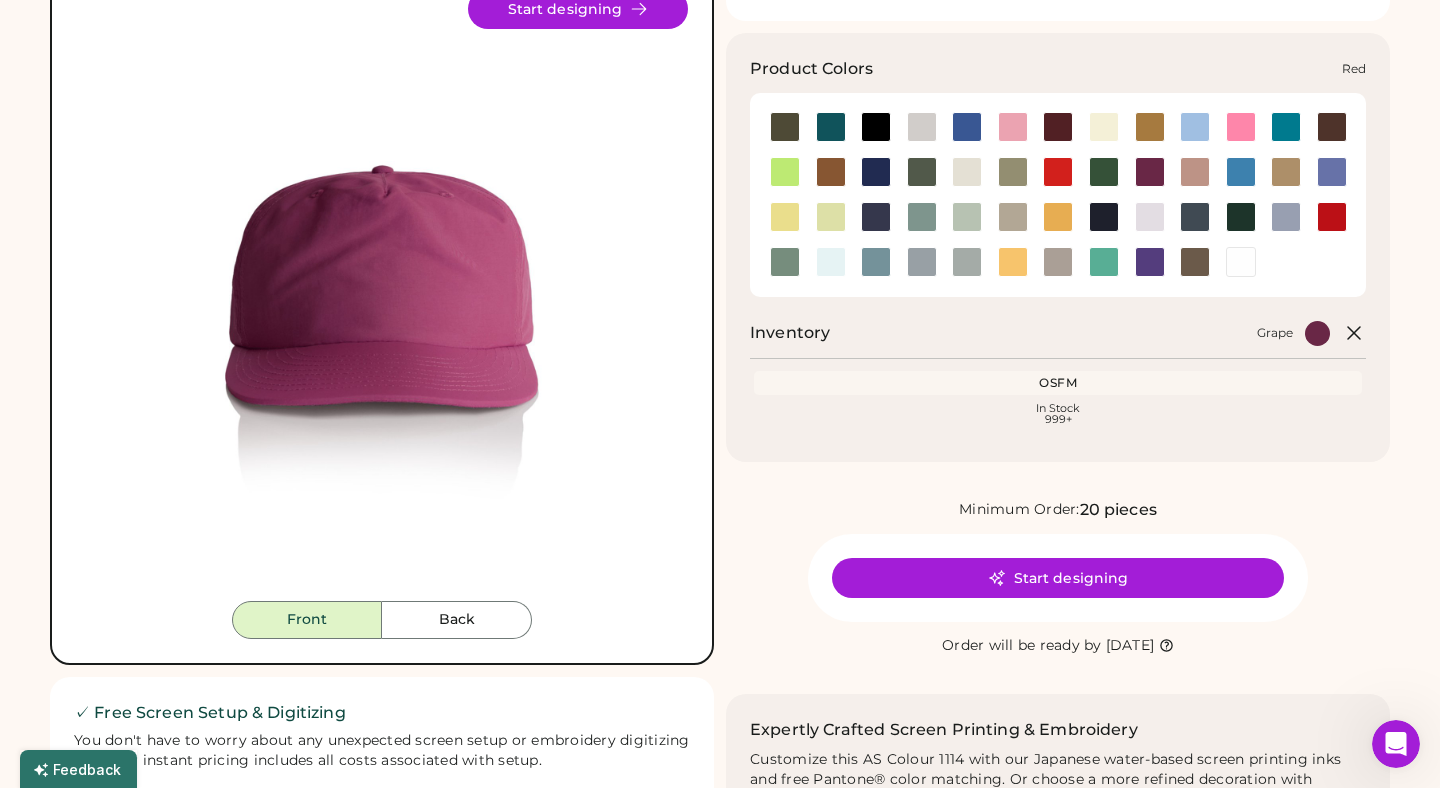 click at bounding box center (1332, 217) 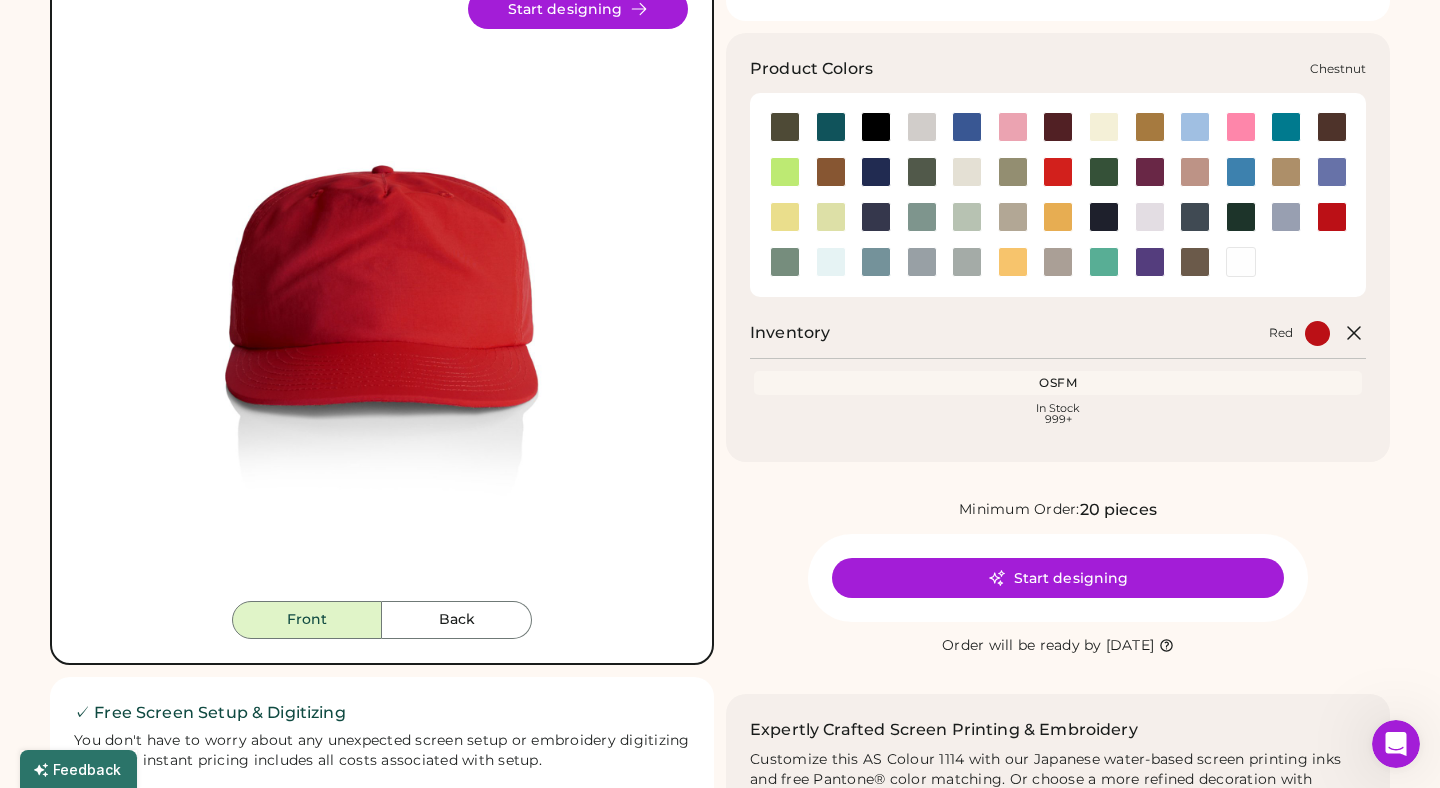 click at bounding box center [1332, 127] 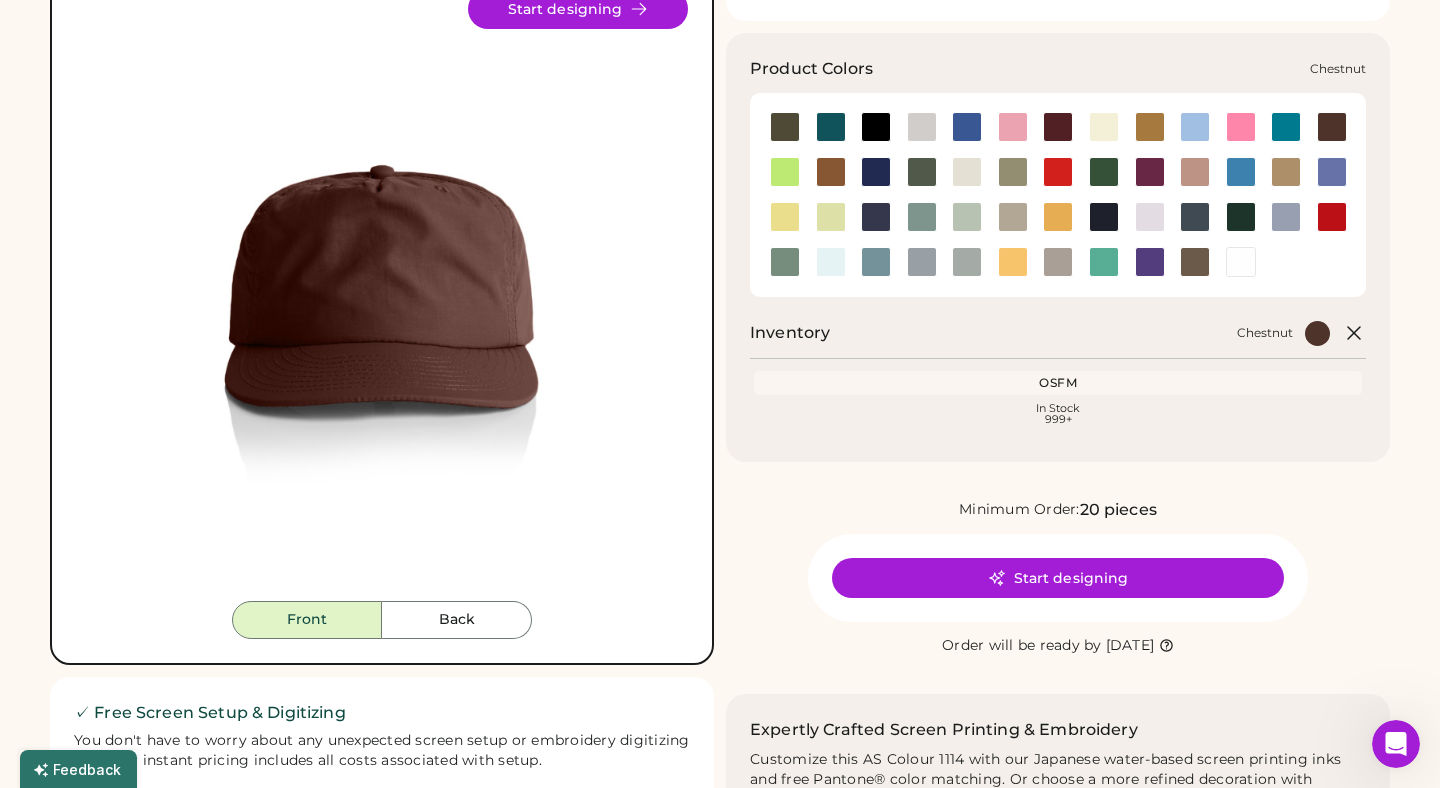 click at bounding box center (1332, 127) 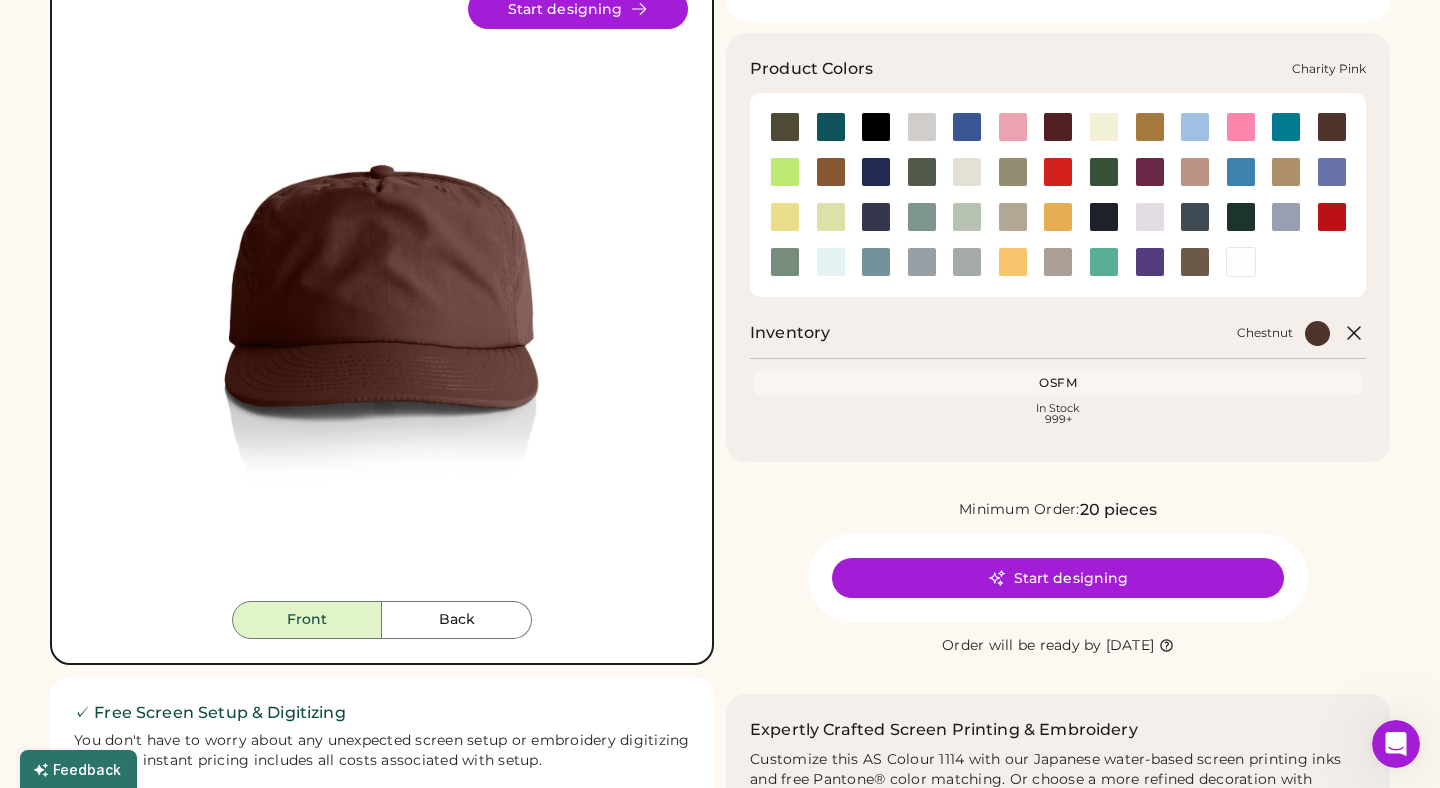 click at bounding box center (1241, 127) 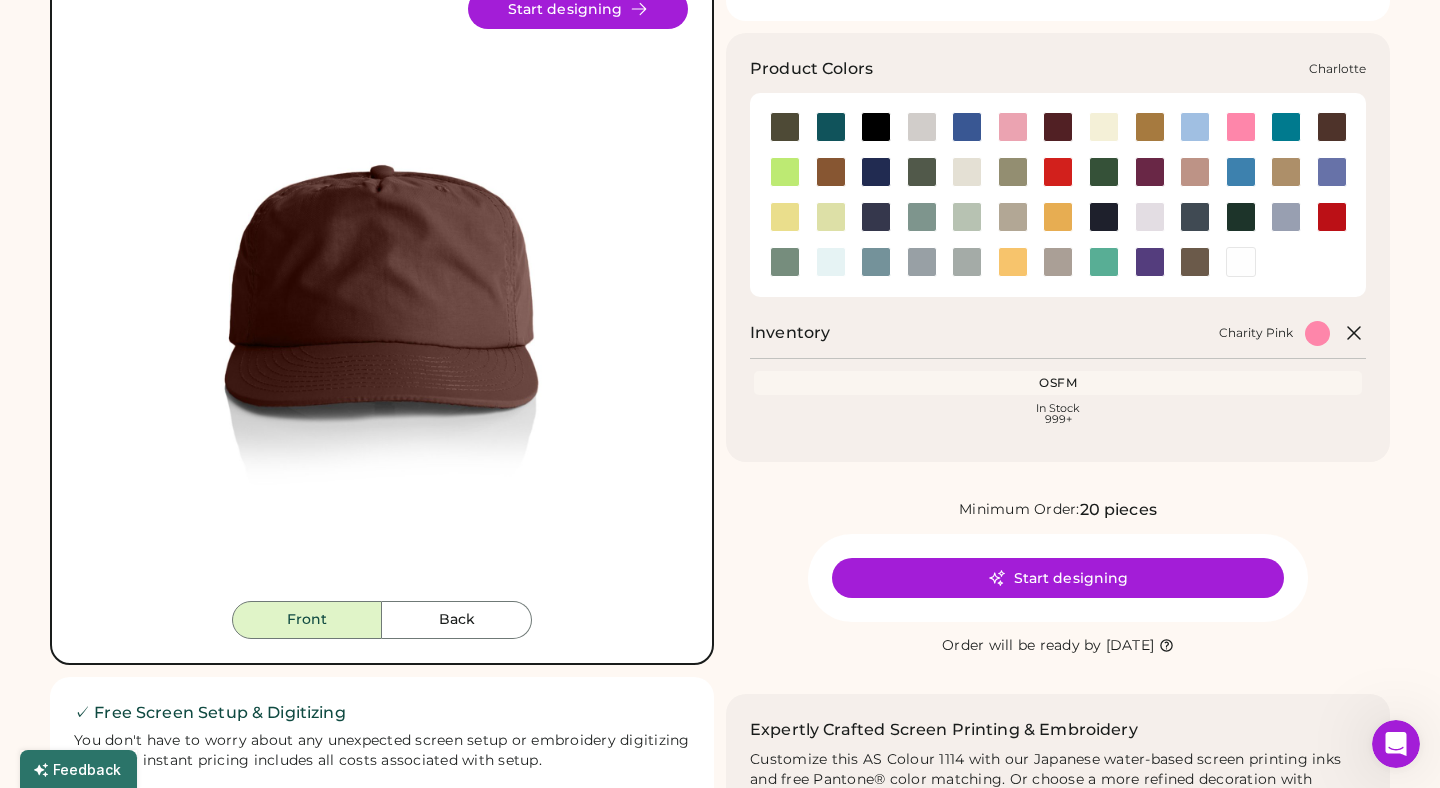 click at bounding box center [1286, 127] 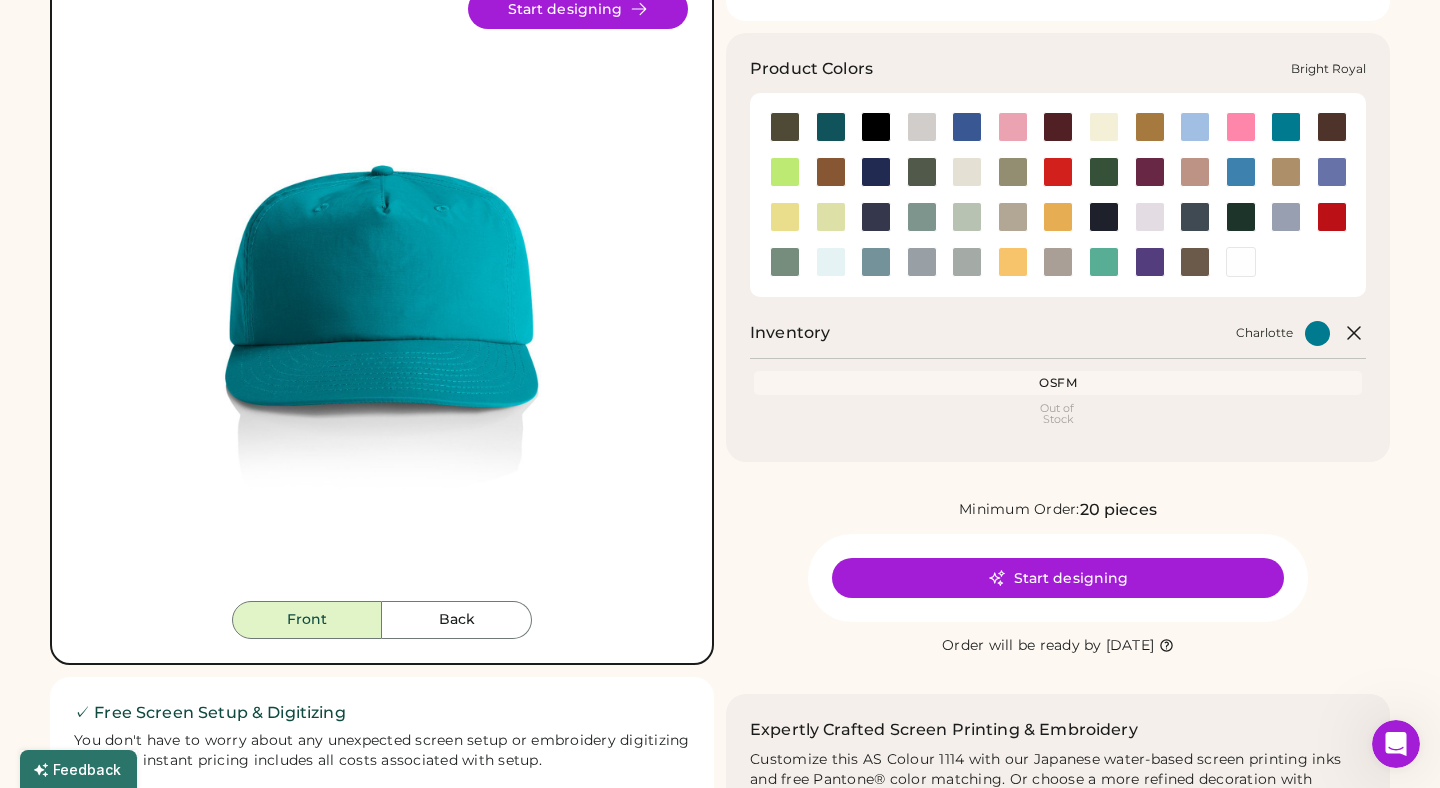 click at bounding box center [967, 127] 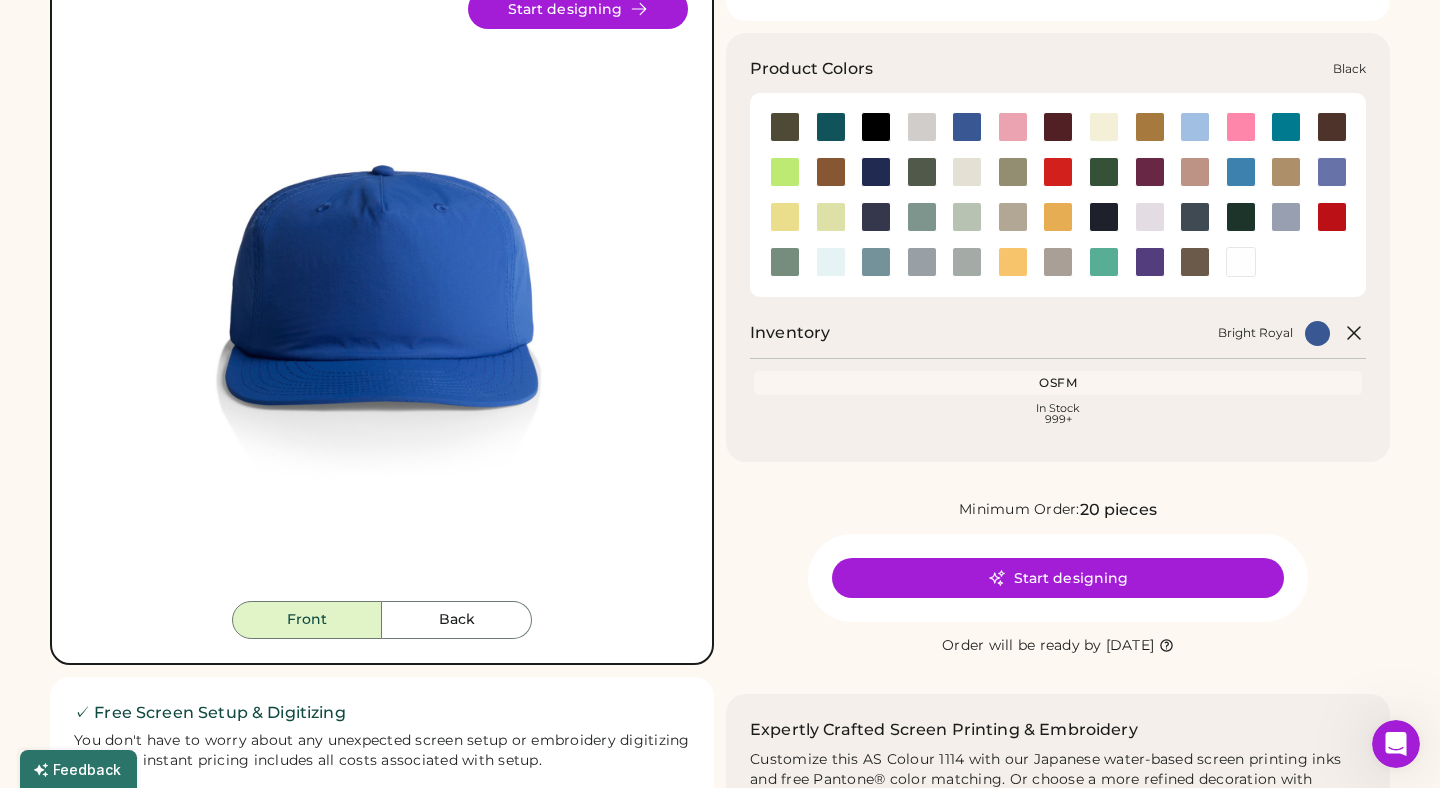 click at bounding box center [876, 127] 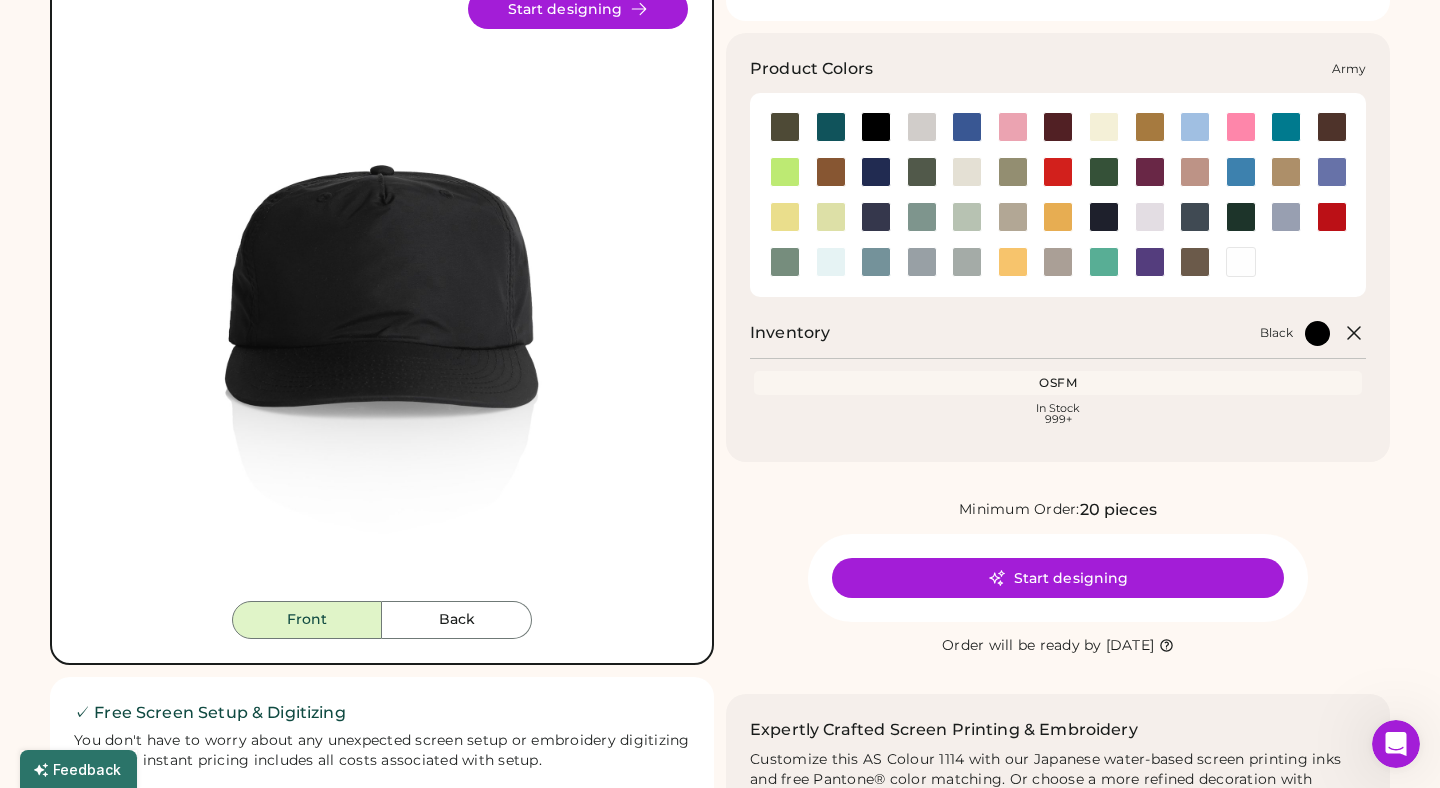 click at bounding box center (785, 127) 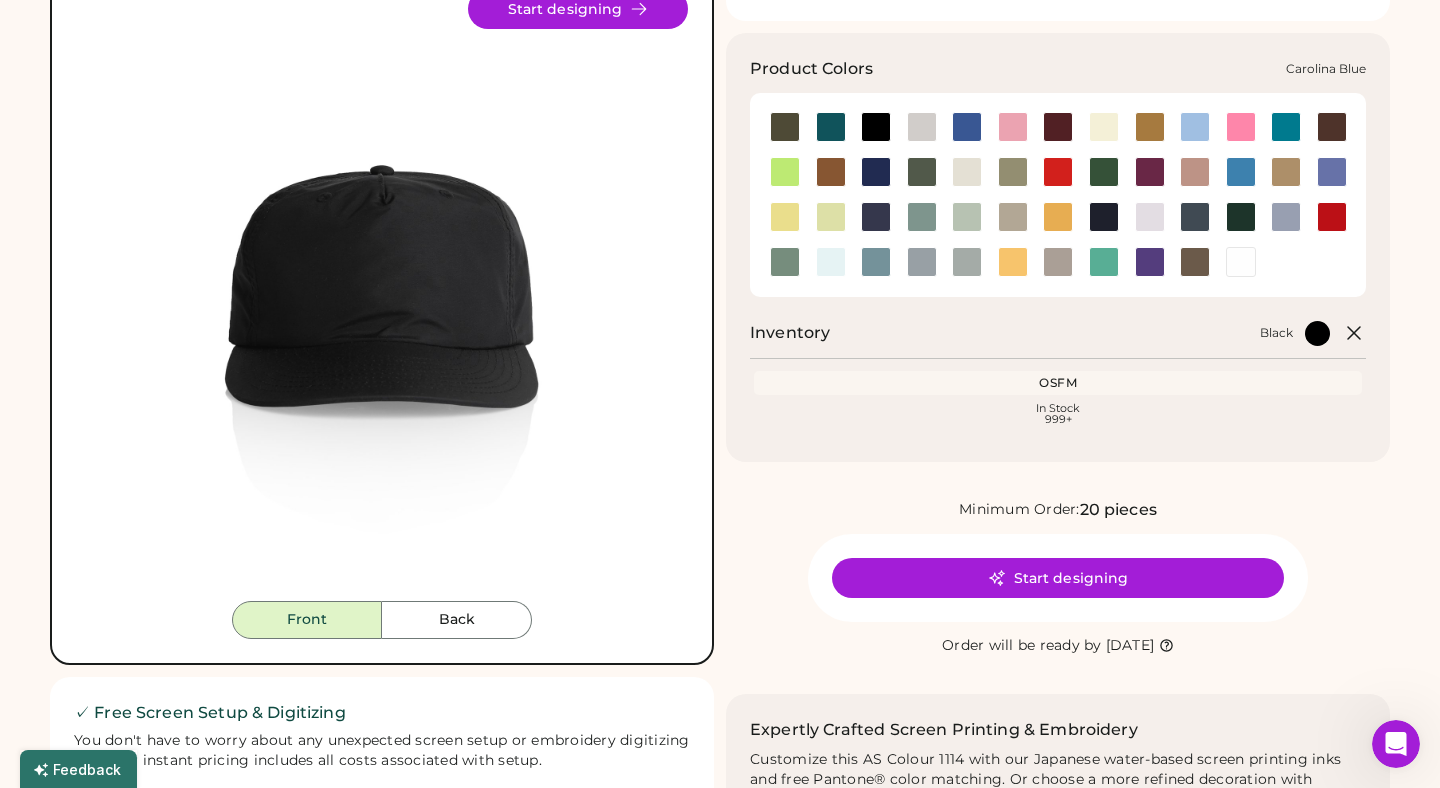 click at bounding box center [1195, 127] 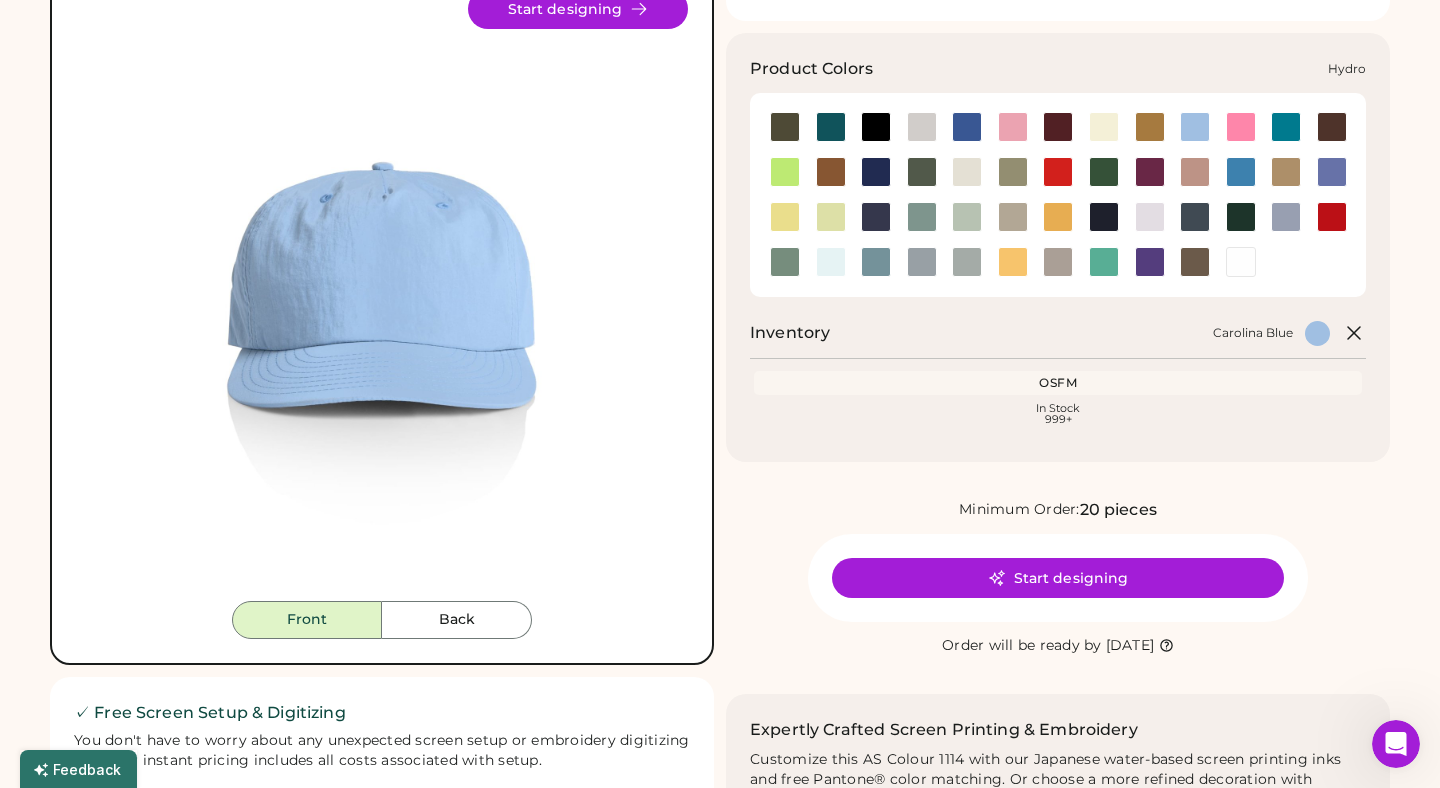 click at bounding box center (1241, 172) 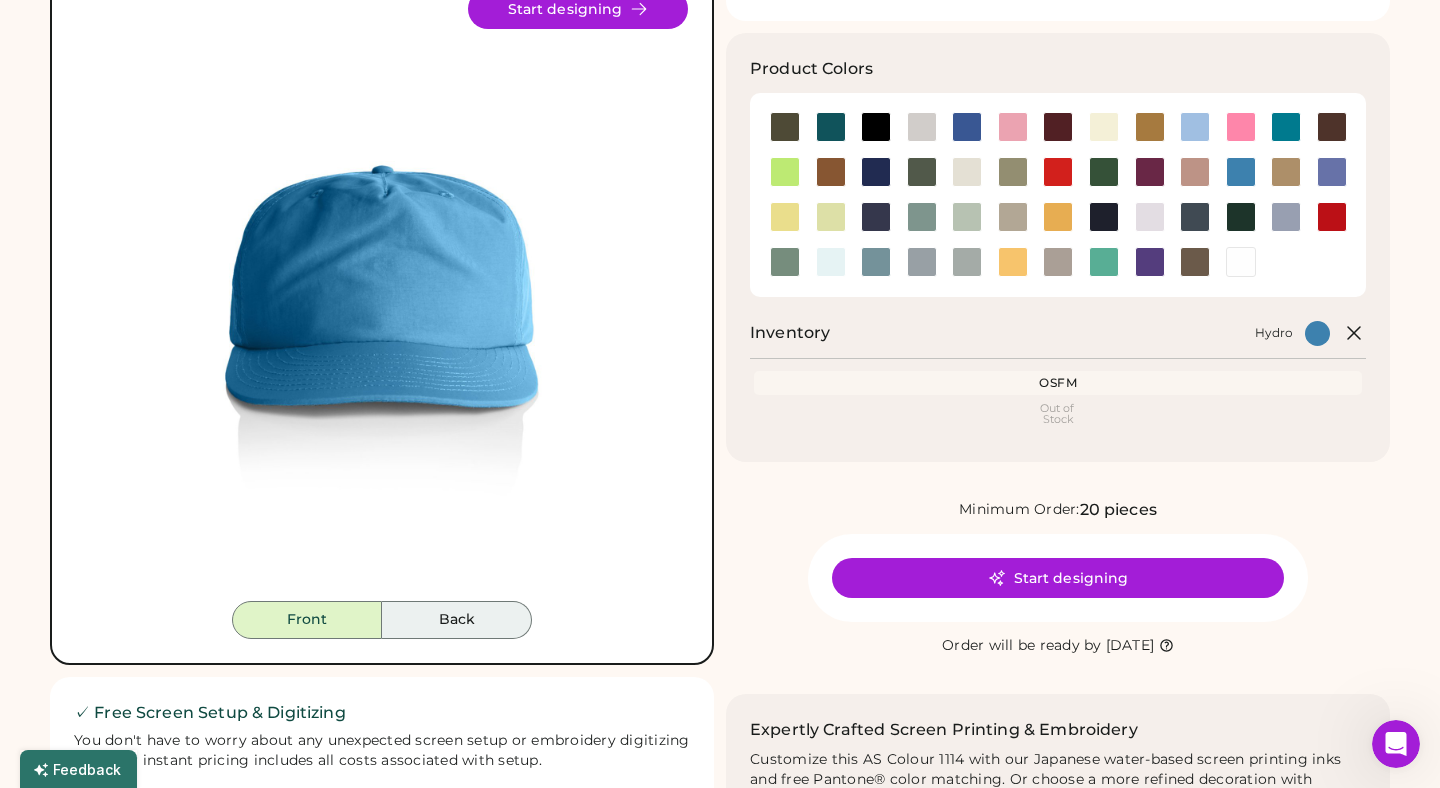 click on "Back" at bounding box center (457, 620) 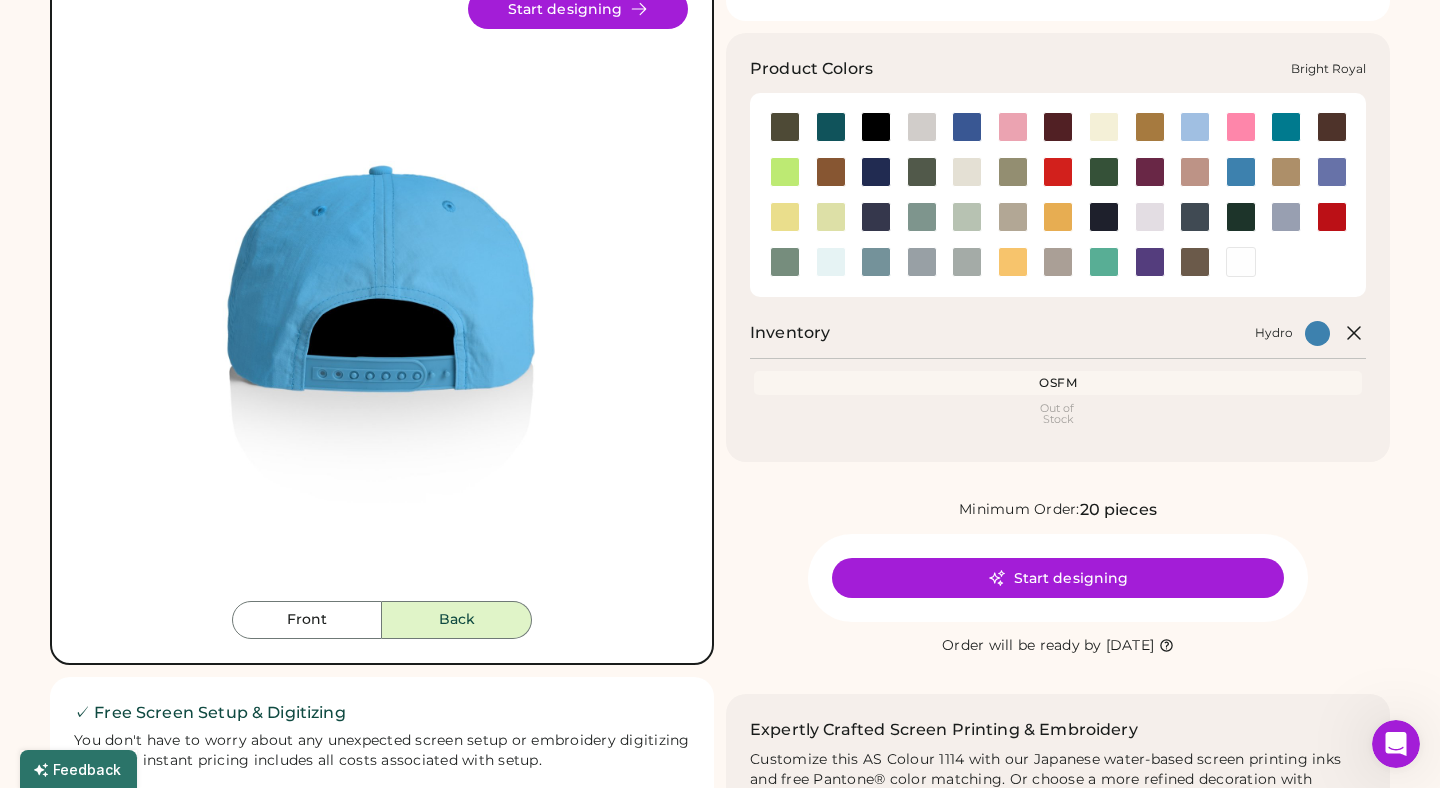 click at bounding box center [967, 127] 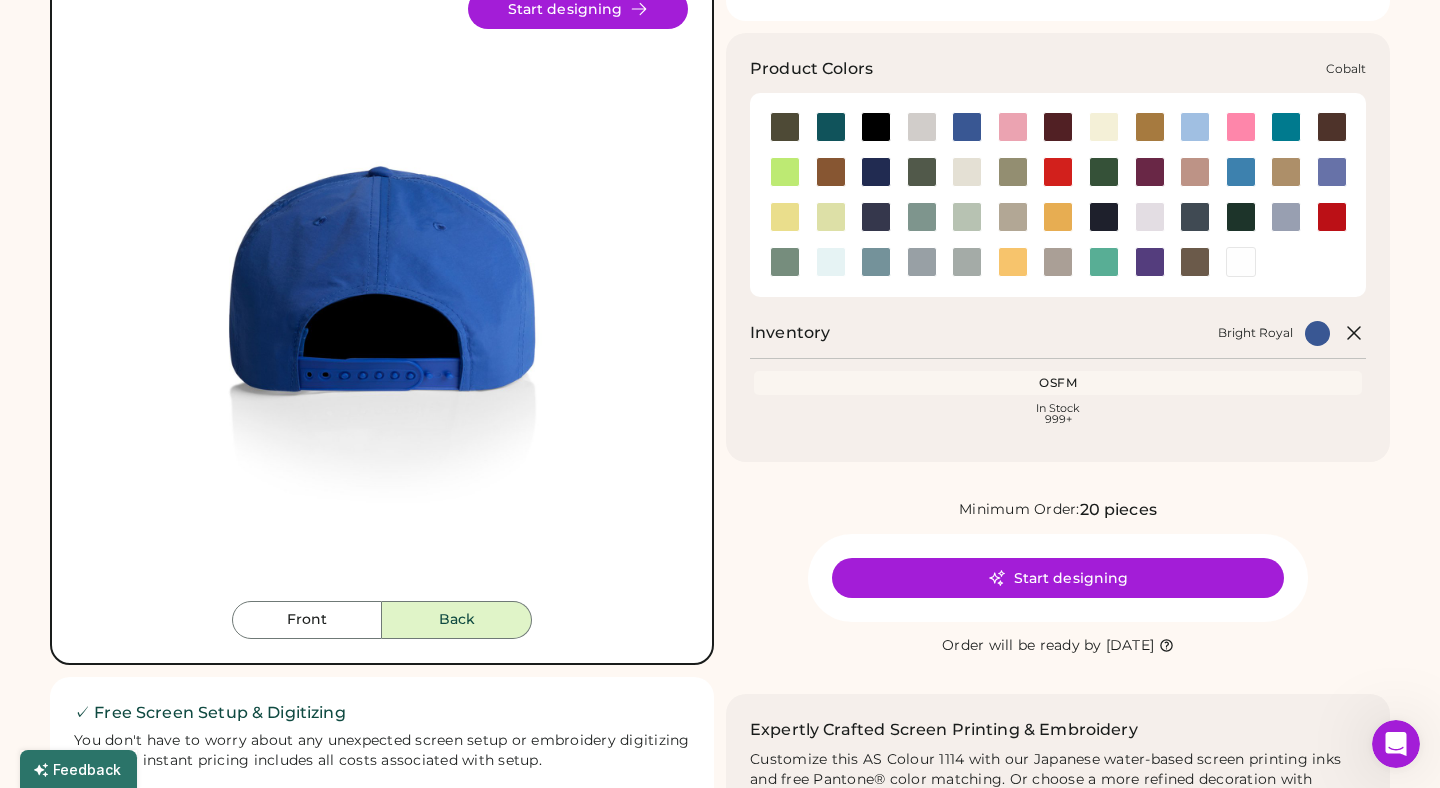 click at bounding box center [876, 172] 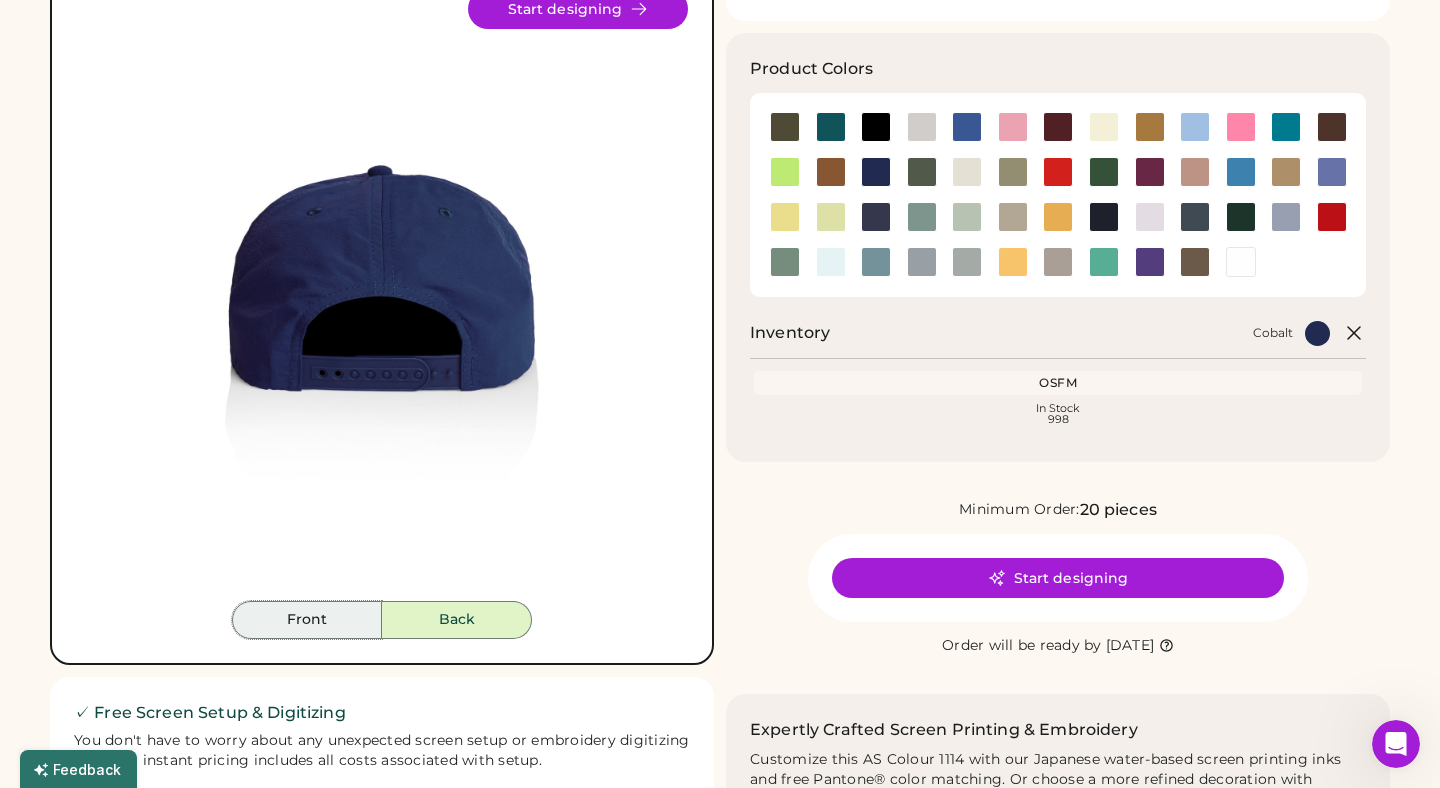 click on "Front" at bounding box center [307, 620] 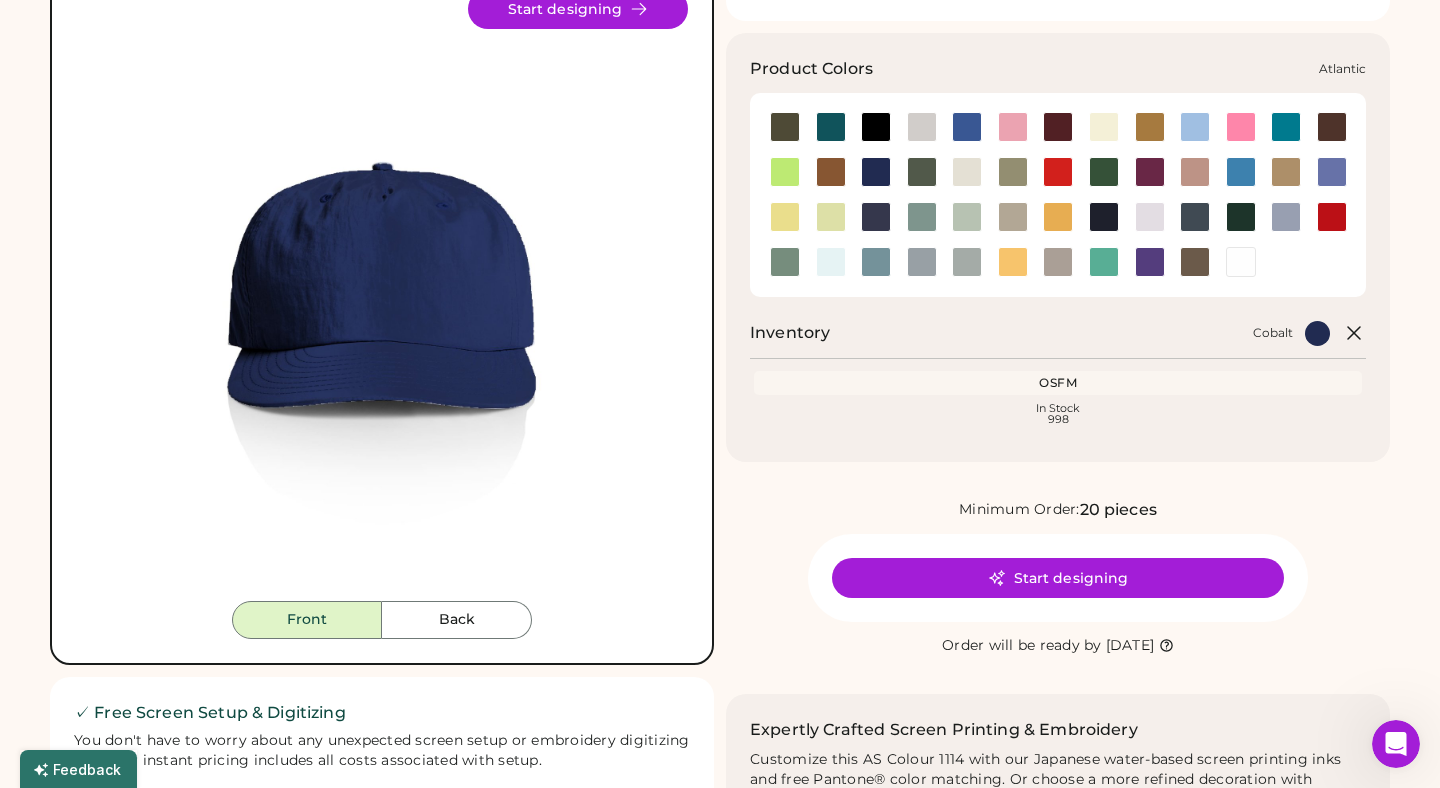 click at bounding box center (831, 127) 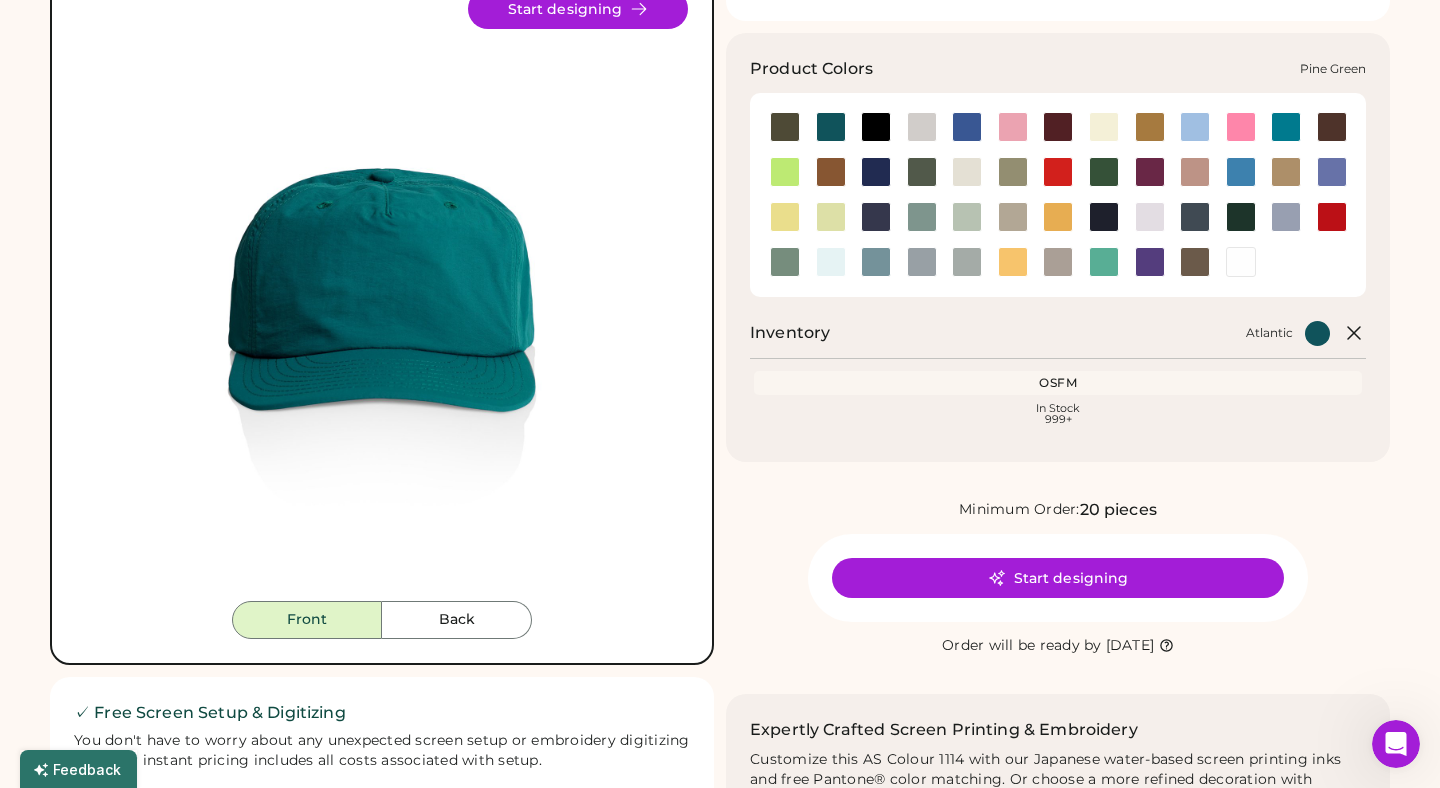 click at bounding box center (1241, 217) 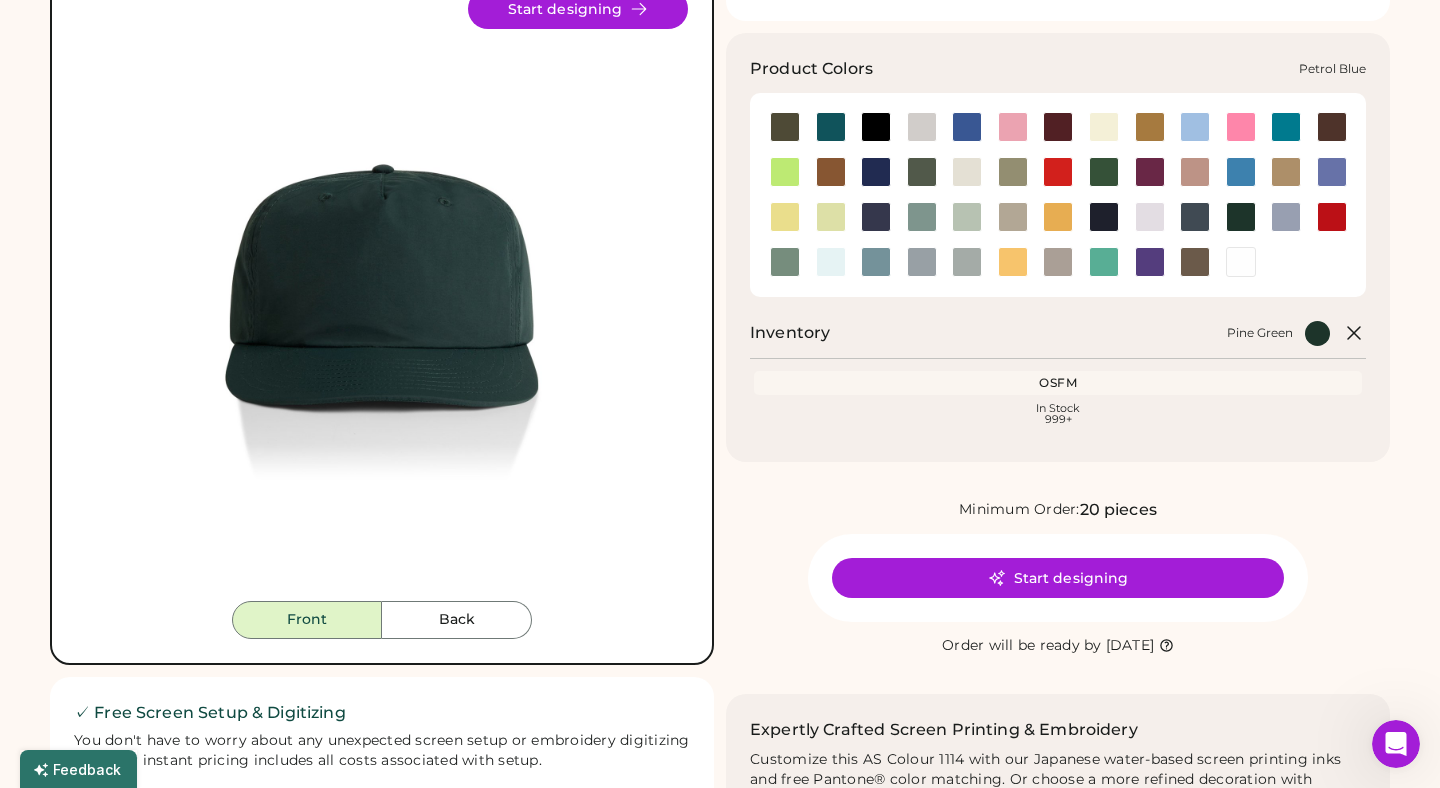 click at bounding box center (1195, 217) 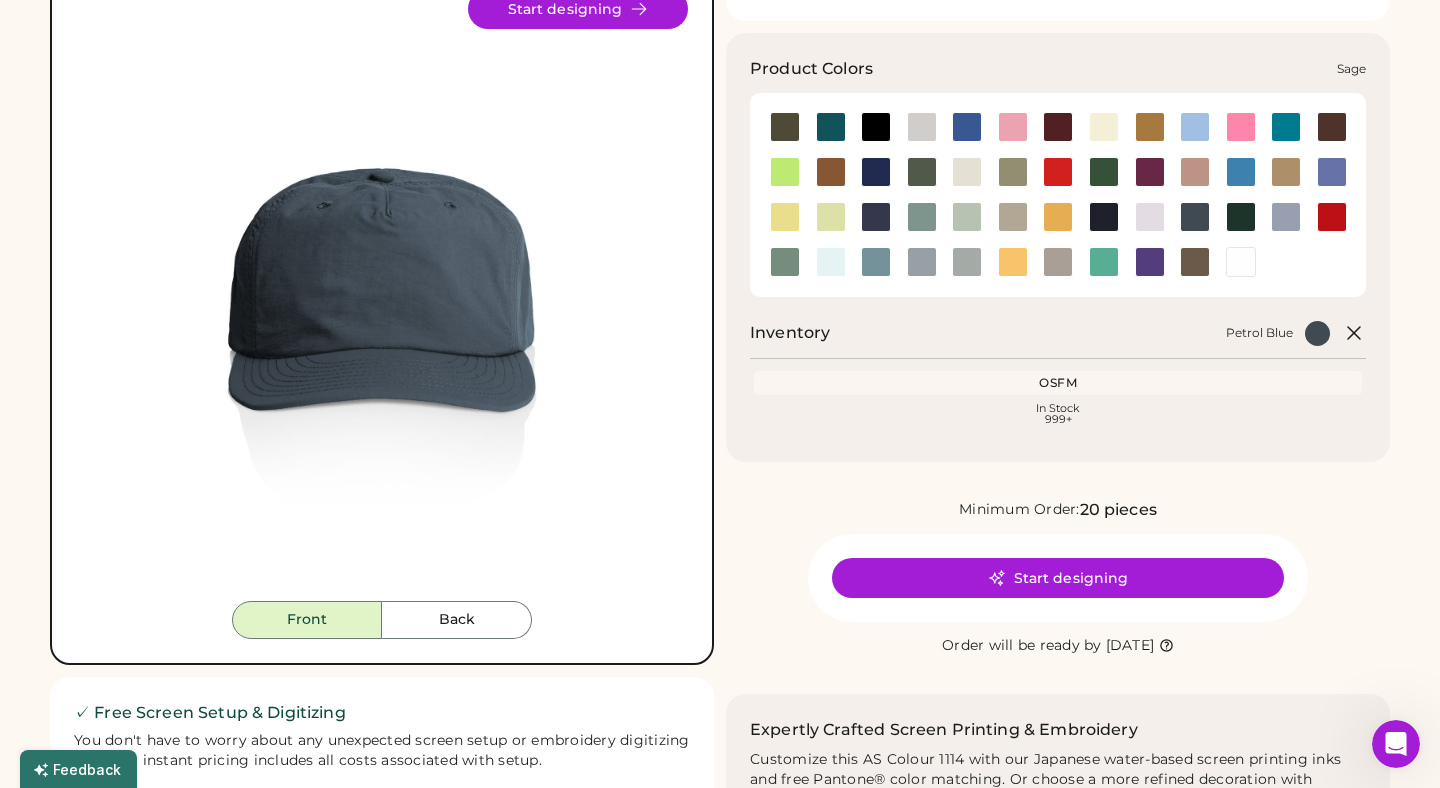 click at bounding box center [785, 262] 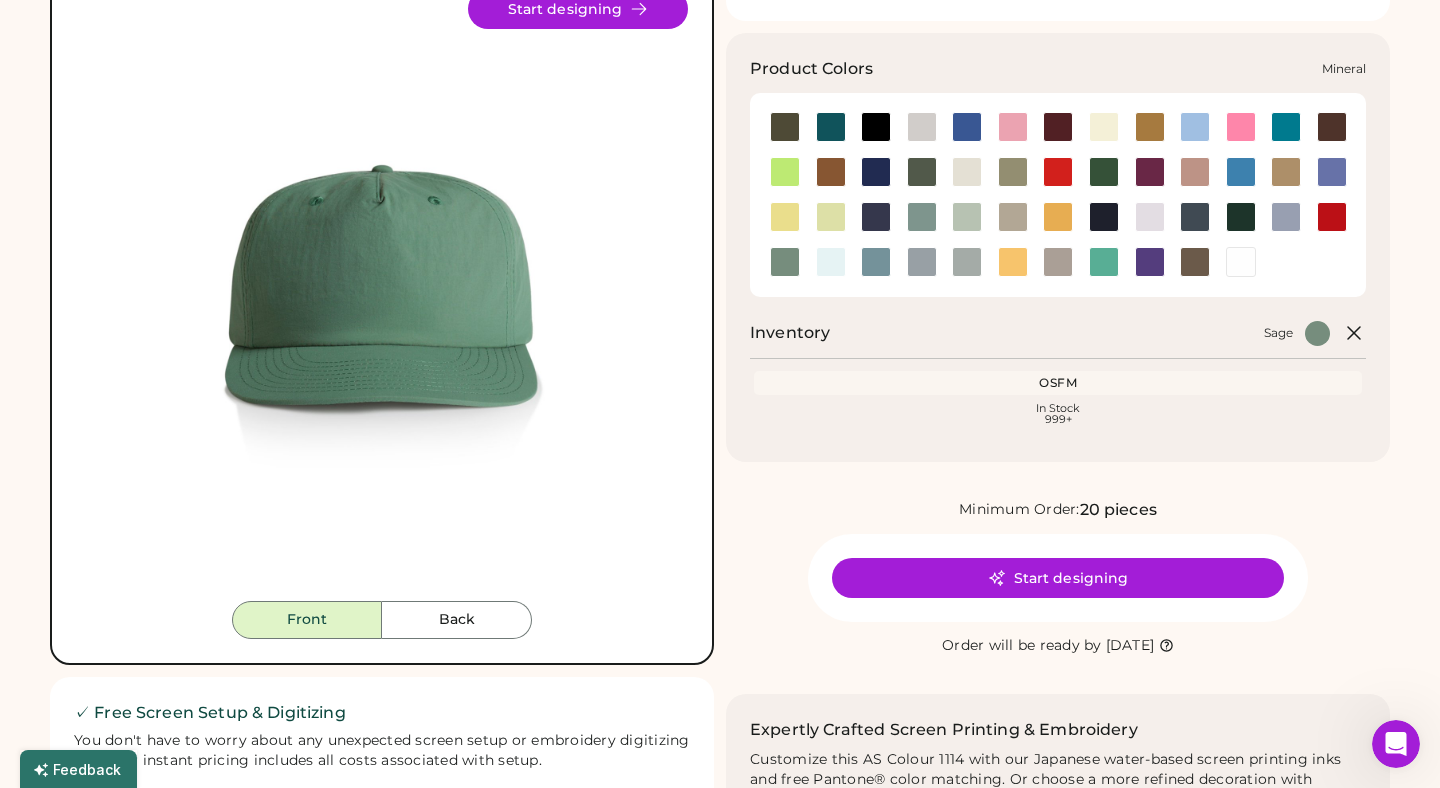 click at bounding box center [922, 217] 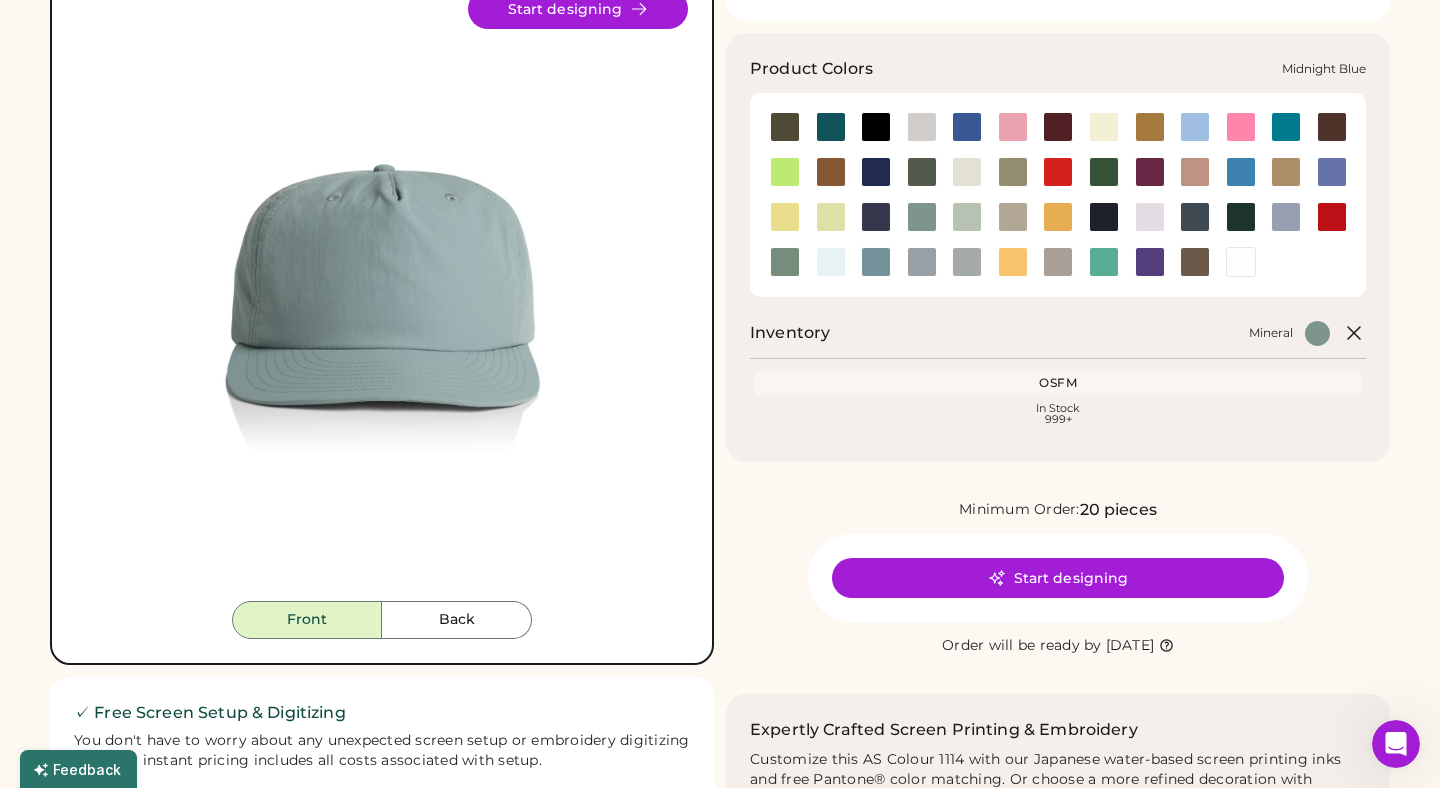 click at bounding box center [876, 217] 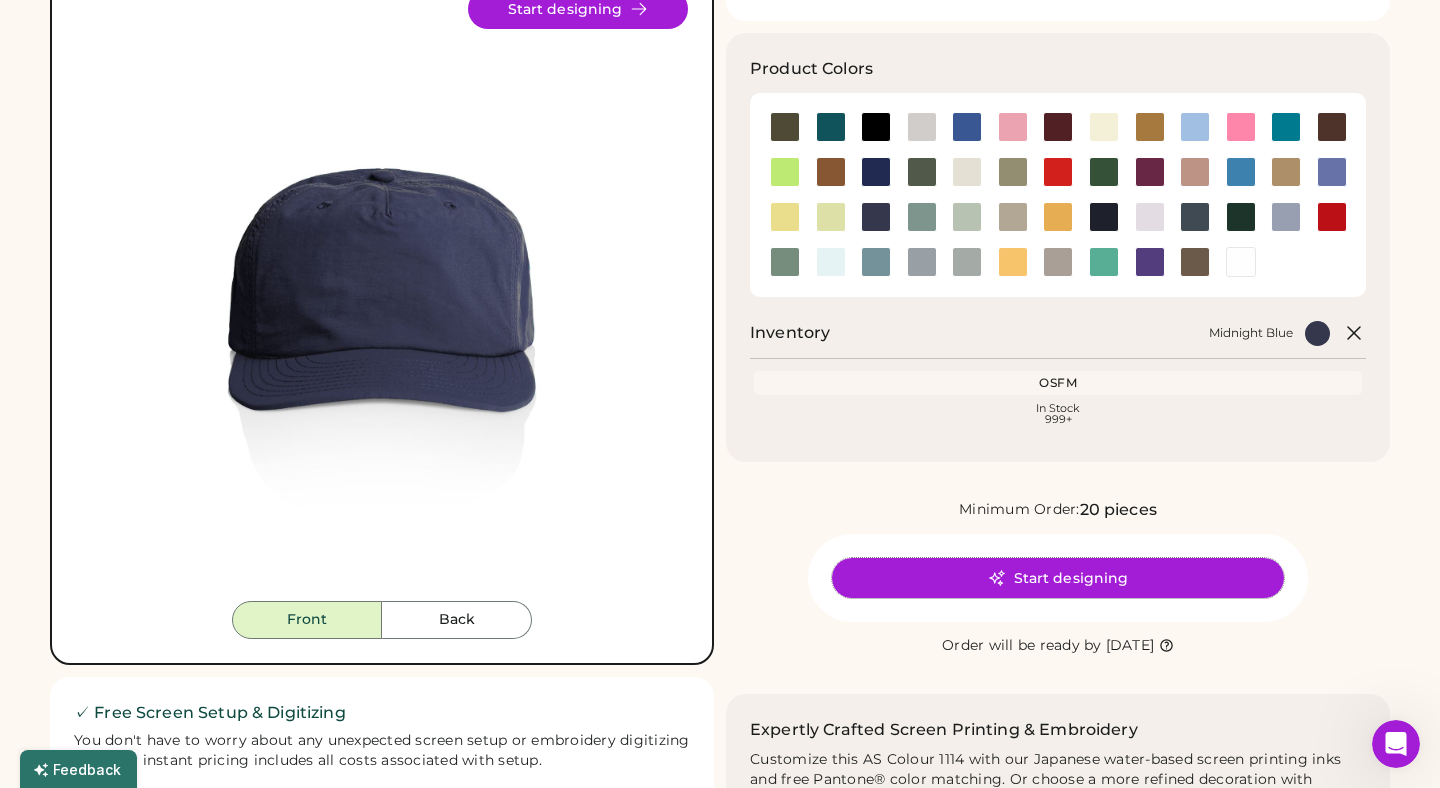 click on "Start designing" at bounding box center (1058, 578) 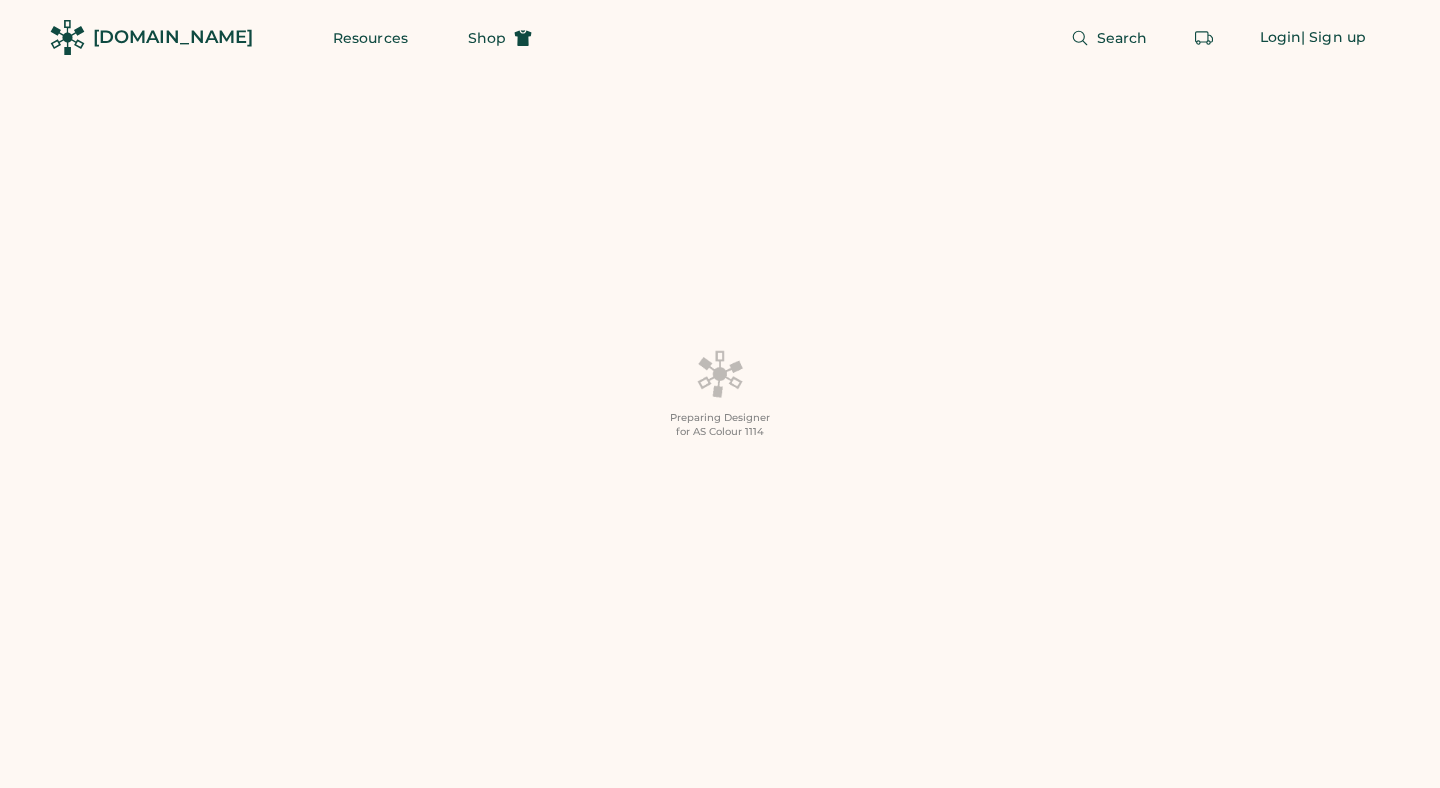 scroll, scrollTop: 0, scrollLeft: 0, axis: both 